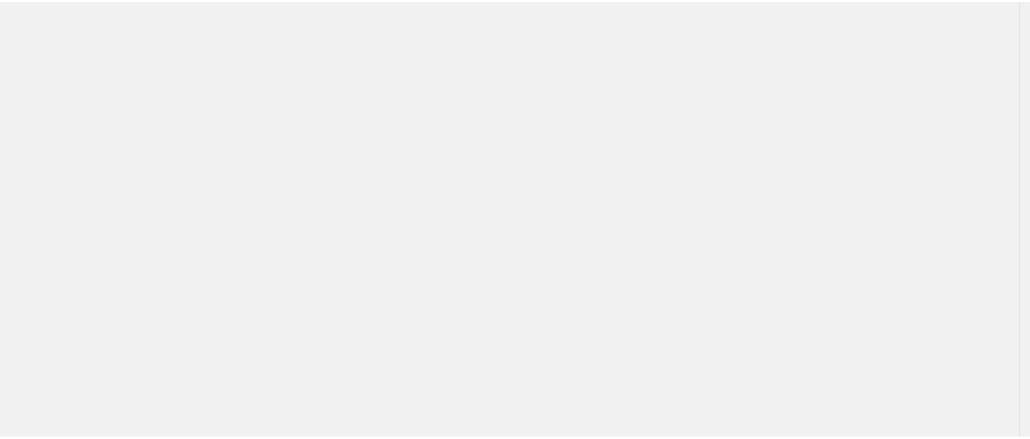scroll, scrollTop: 0, scrollLeft: 0, axis: both 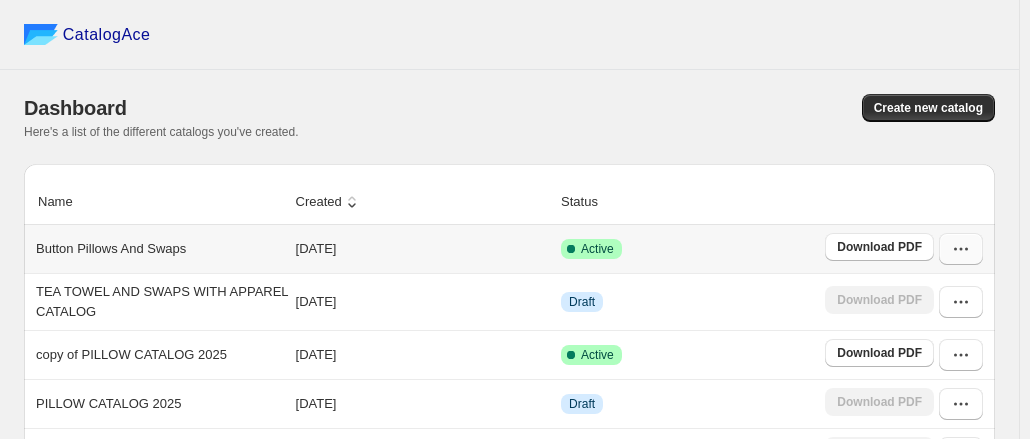 click 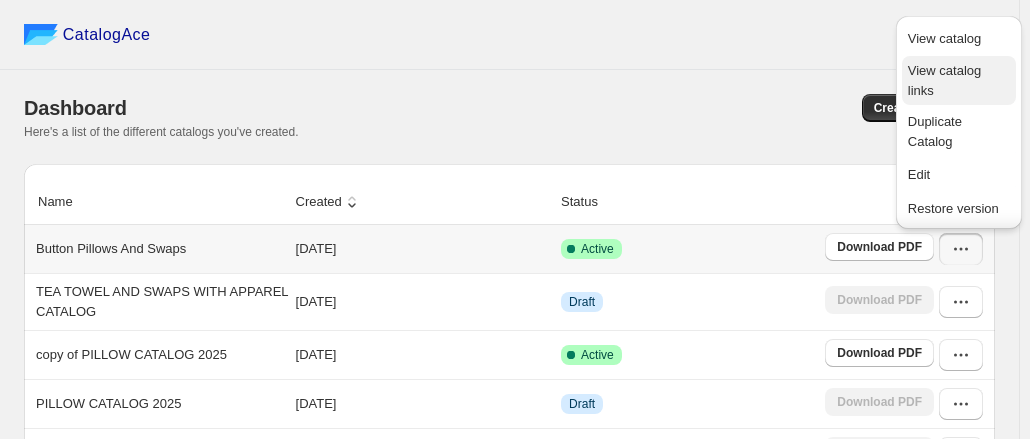 click on "View catalog links" at bounding box center (944, 80) 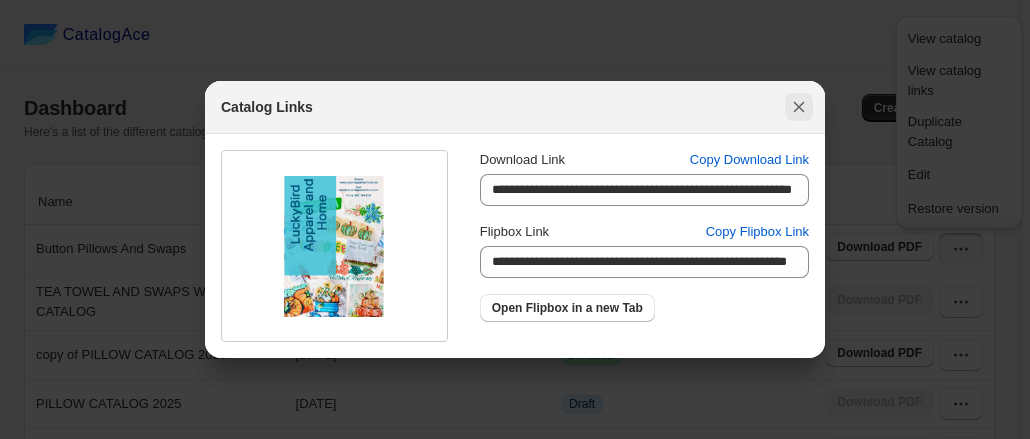 click 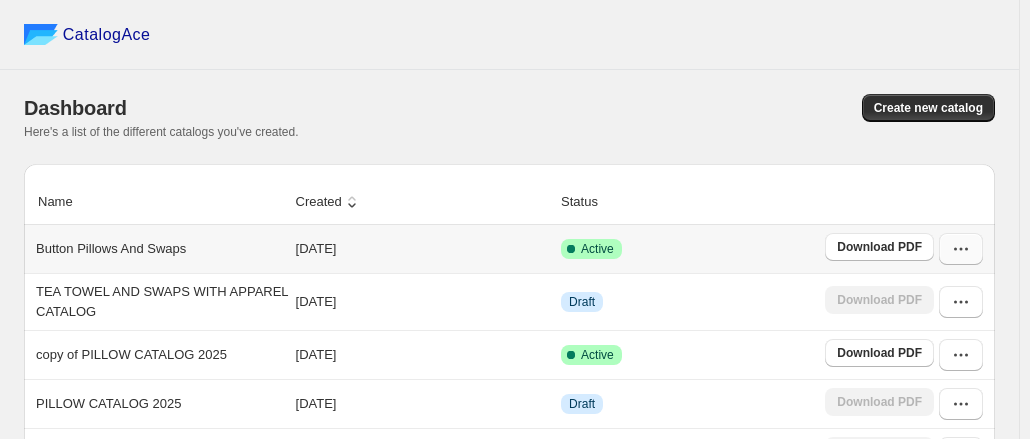 click at bounding box center [961, 249] 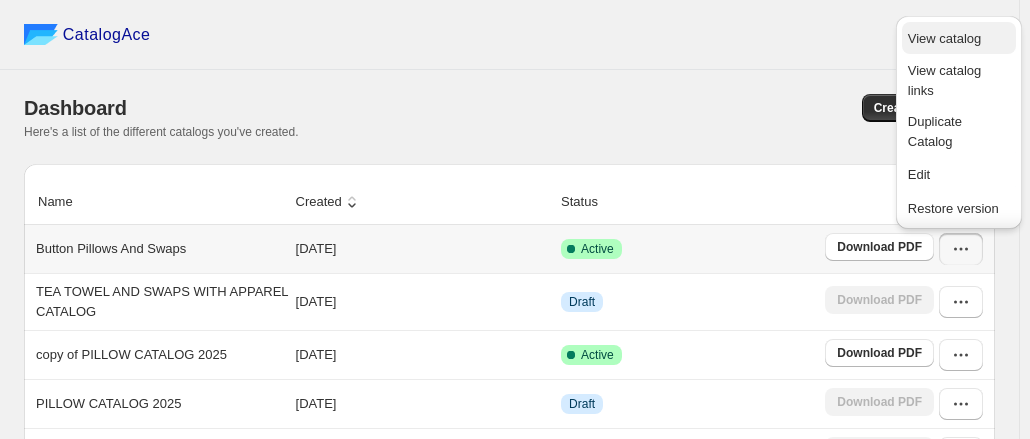 click on "View catalog" at bounding box center [944, 38] 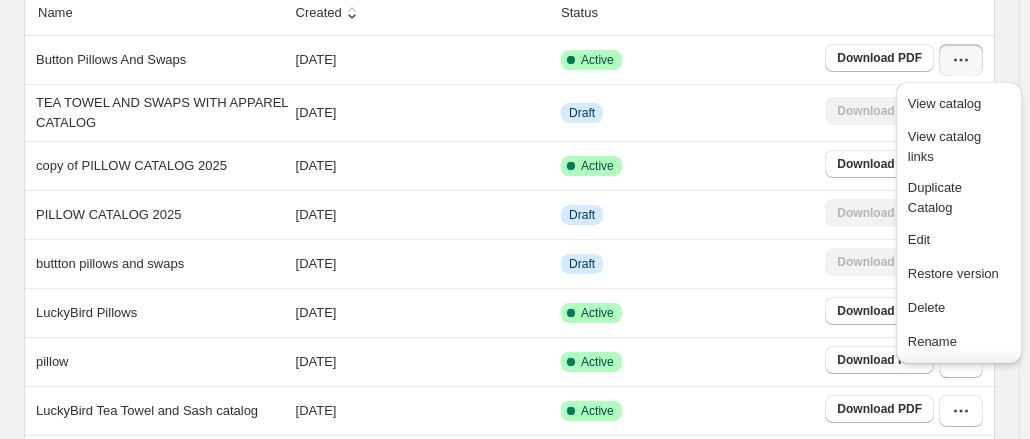 scroll, scrollTop: 188, scrollLeft: 0, axis: vertical 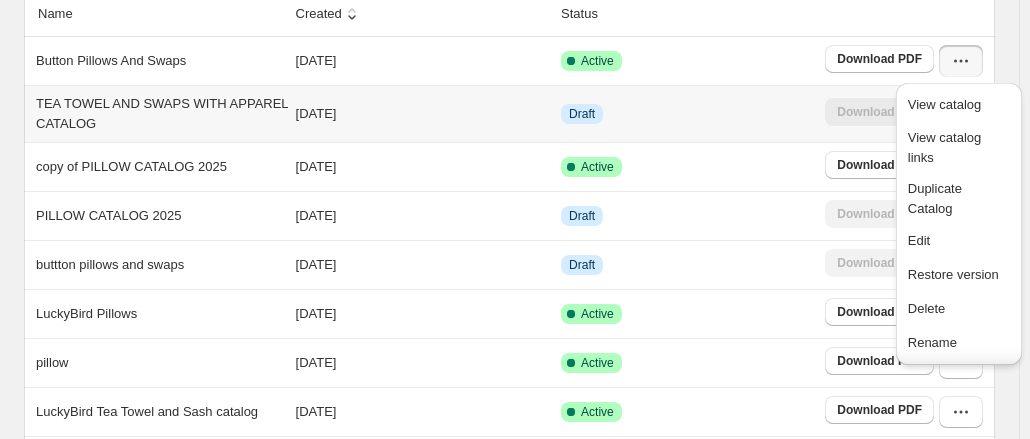 click on "Draft" at bounding box center [687, 113] 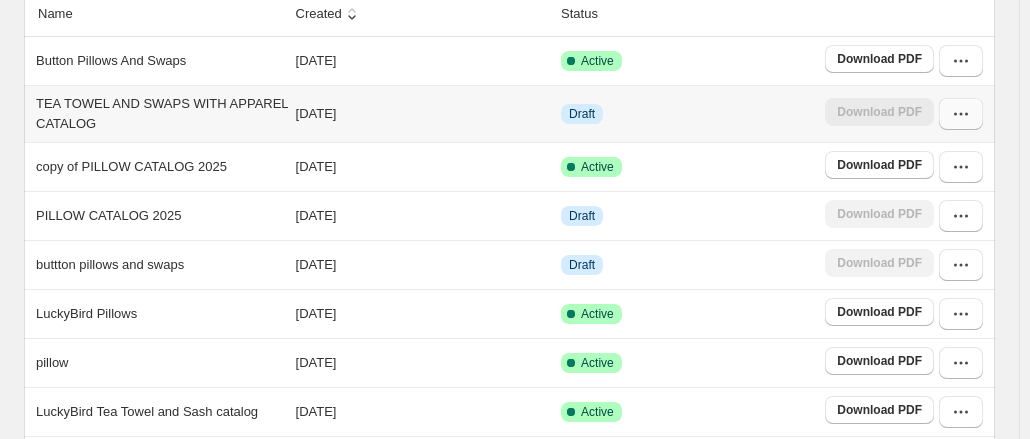 click 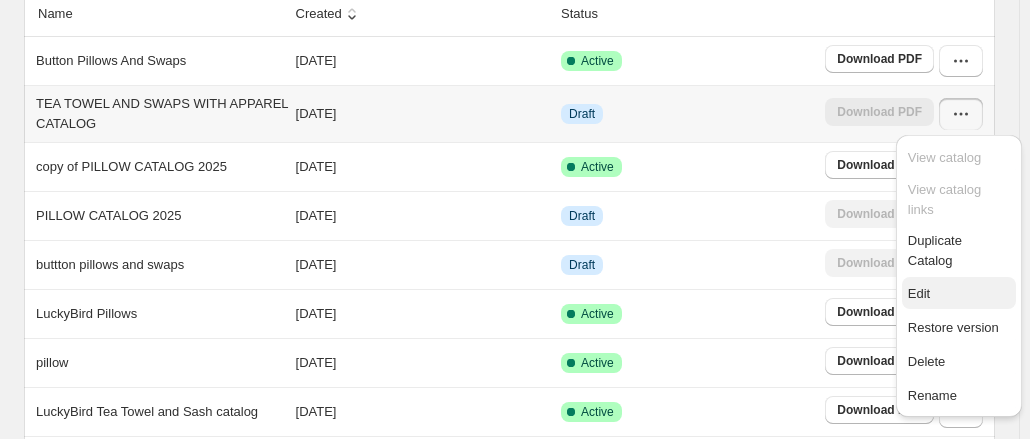 click on "Edit" at bounding box center [919, 293] 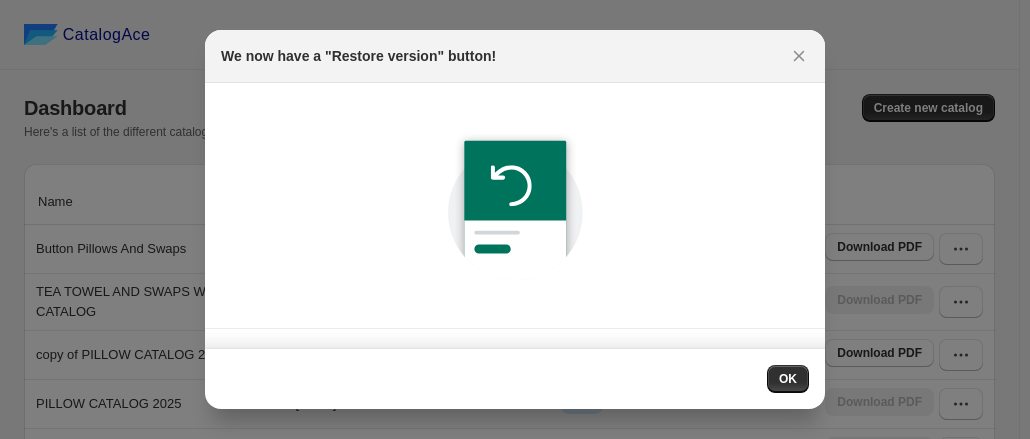 scroll, scrollTop: 188, scrollLeft: 0, axis: vertical 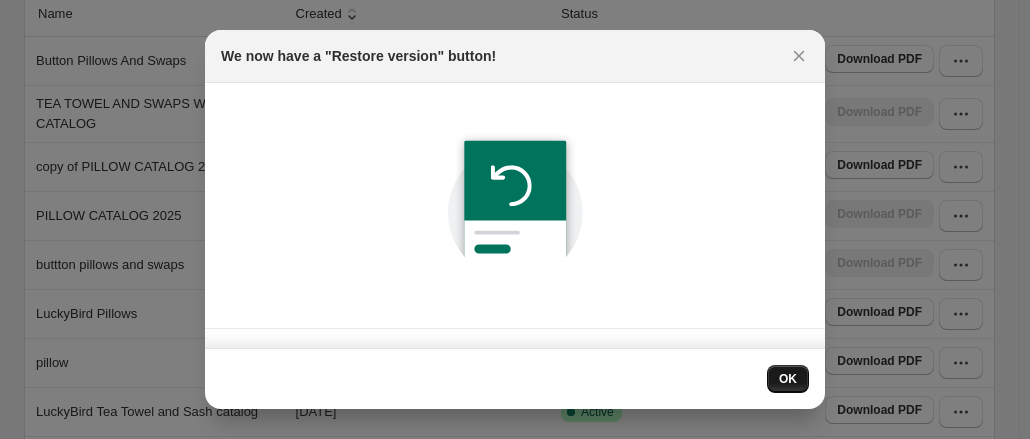 click on "OK" at bounding box center (788, 379) 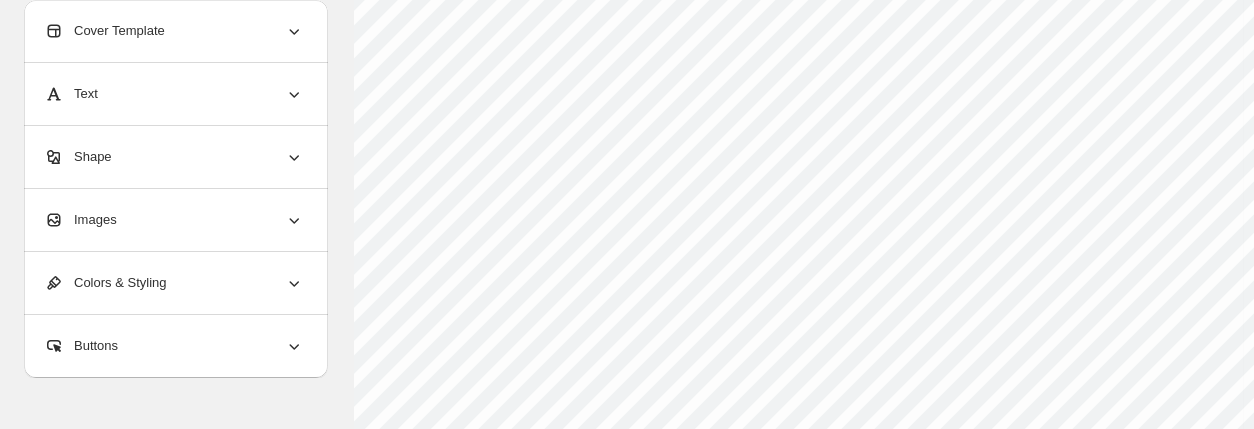 scroll, scrollTop: 655, scrollLeft: 0, axis: vertical 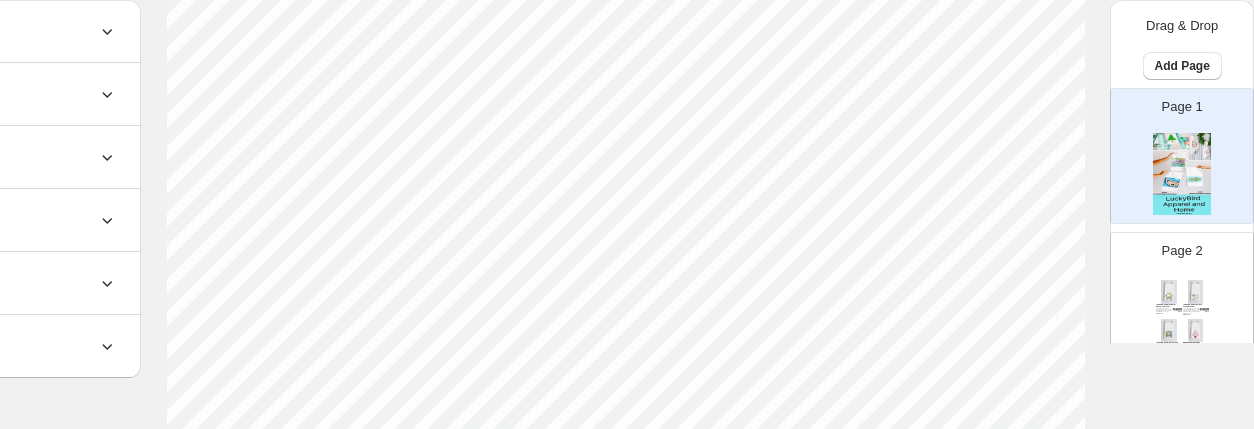 click at bounding box center (1196, 292) 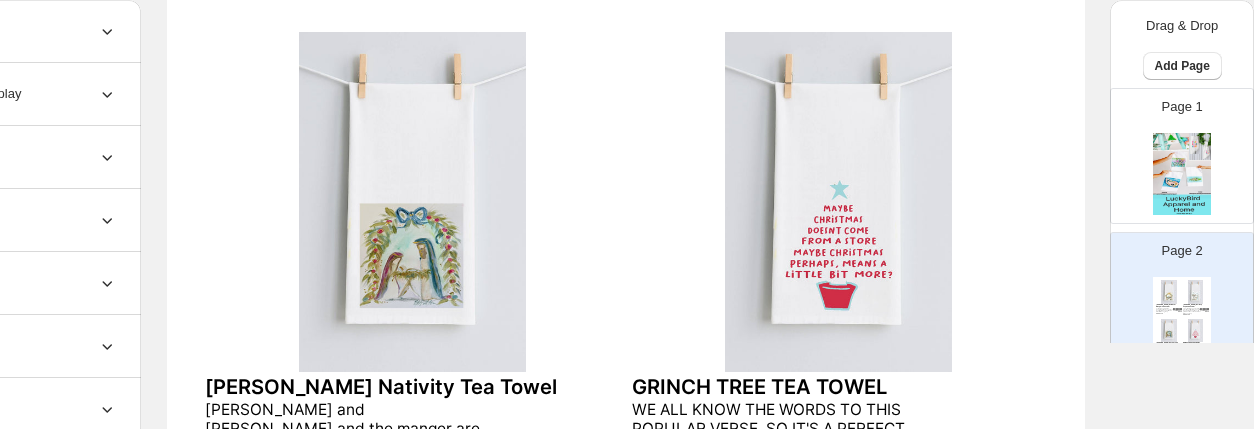 scroll, scrollTop: 804, scrollLeft: 187, axis: both 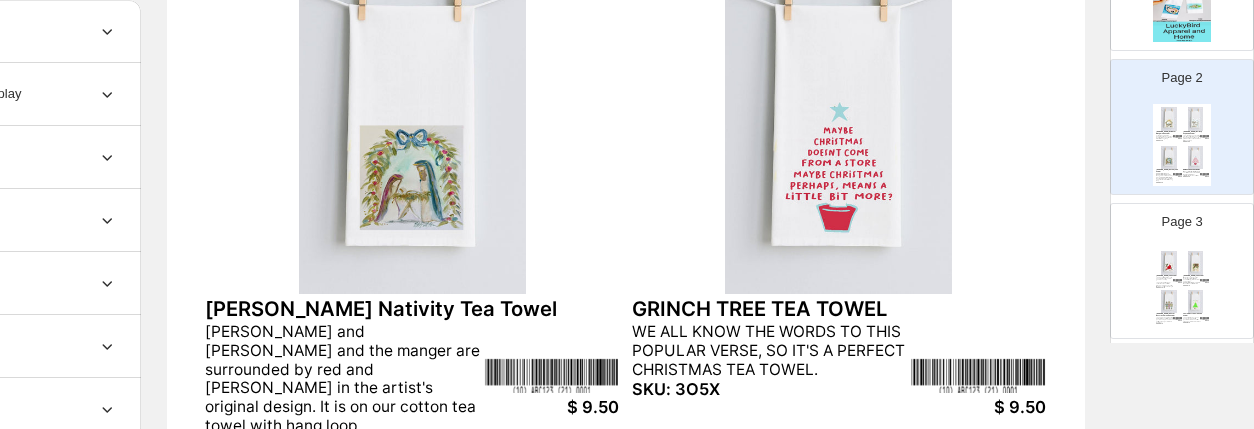click at bounding box center [1196, 263] 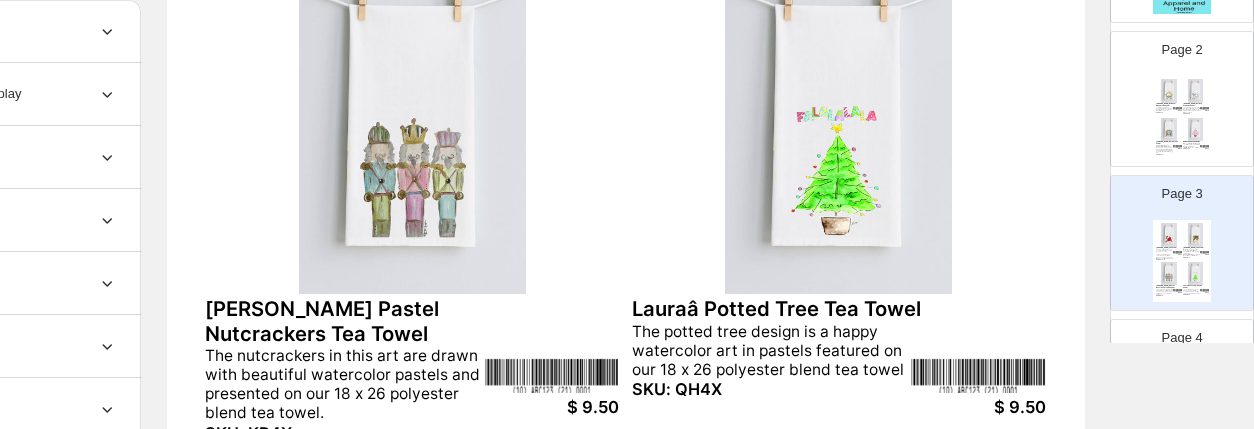 scroll, scrollTop: 213, scrollLeft: 0, axis: vertical 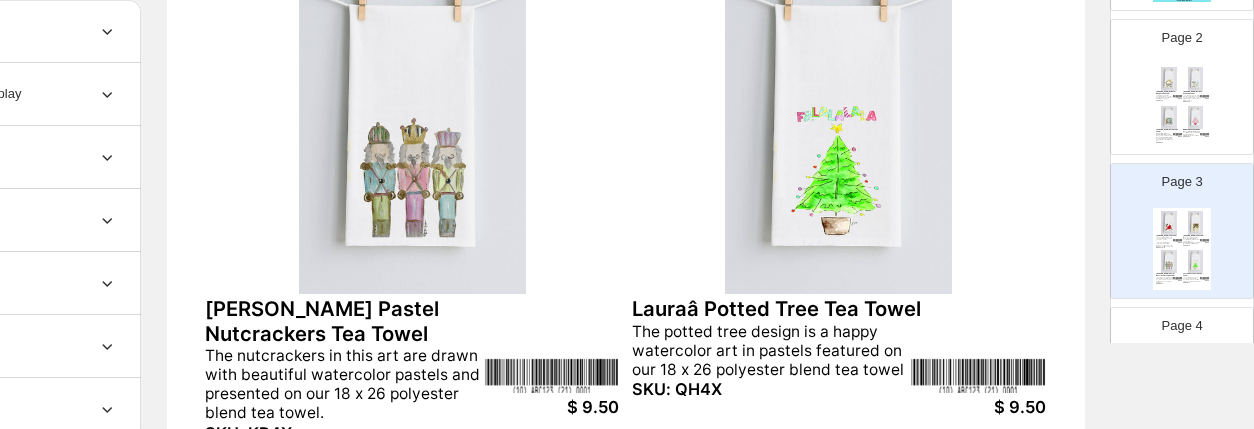click on "Page 4 [PERSON_NAME] Nutcracker Tea Towel The artist uses the color blue in this unique Christmas nutcracker design.  It is on the cotton tea towel with hang loop.. SKU:  QR5X $ 9.50 Haleyâ Candy Cane Sweet Christmas Tea Towel Christmas brings thoughts of candy canes and the things that make the season sweet and this design is printed on our cotton tea towel with hang loop SKU:  S15X $ 9.50 [PERSON_NAME] Pink And Red Poinsettia Vase Tea Towel This poinsettia follows the pink and red trend in the vase to help us celebrate Christmas on our cotton tea towel with hang loop. SKU:  SF5X $ 9.50 [PERSON_NAME] Pink Santa Tea Towel Have you seen such a cute, jolly, pink Santa? If you look closely around the Santa you will see wonderful words and phrases that say Christmas.  He is featured on the cotton tea towel with hang loop. SKU:  U65X $ 9.50" at bounding box center (1174, 367) 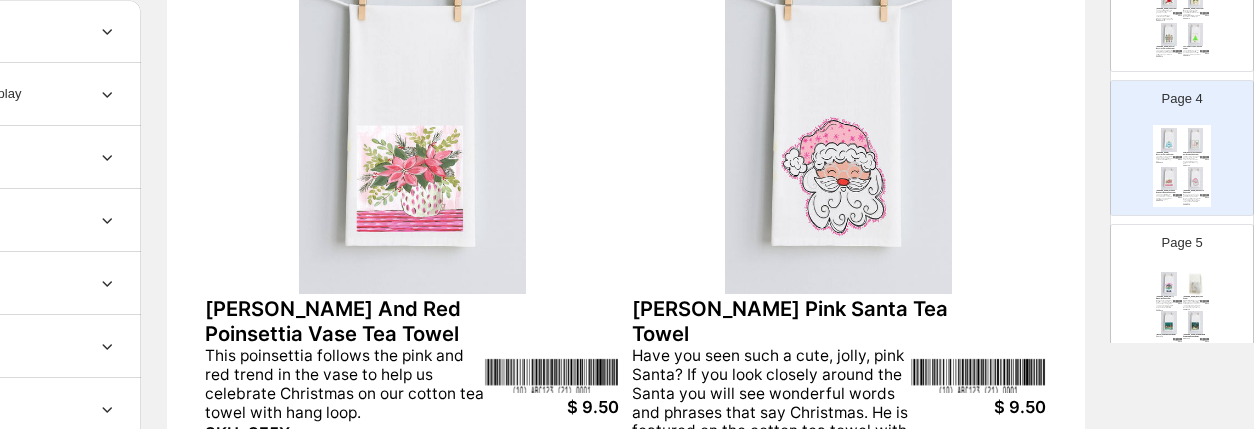 scroll, scrollTop: 533, scrollLeft: 0, axis: vertical 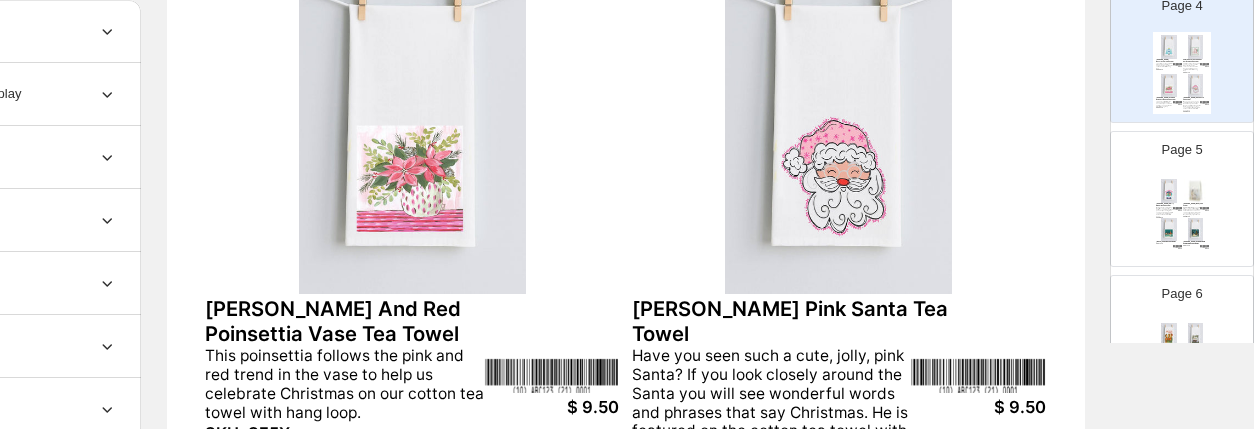 click on "[PERSON_NAME] Merry Memories Tea Towel Merry memories are the things we all treasure about the holidays and, to make it more personal, the snowglobe can be name-dropped with your city and state.  It comes on the cotton tea towel with hang ... SKU:  UN5X $ 9.50 [PERSON_NAME] Baby Tea [PERSON_NAME] manger art is always a top seller and we believe this one is no different. Our tea towels have been a source of joy for customers for years now, and are a great way to display art you love in ... SKU:  WJ3X $ 9.50 [DATE] SERVICE TEA TOWEL SKU:  4D5X $ 9.50 JAN'S HOMETOWN CHRISTMAS TEA TOWEL SKU:  4C5X $ 9.50" at bounding box center (1182, 217) 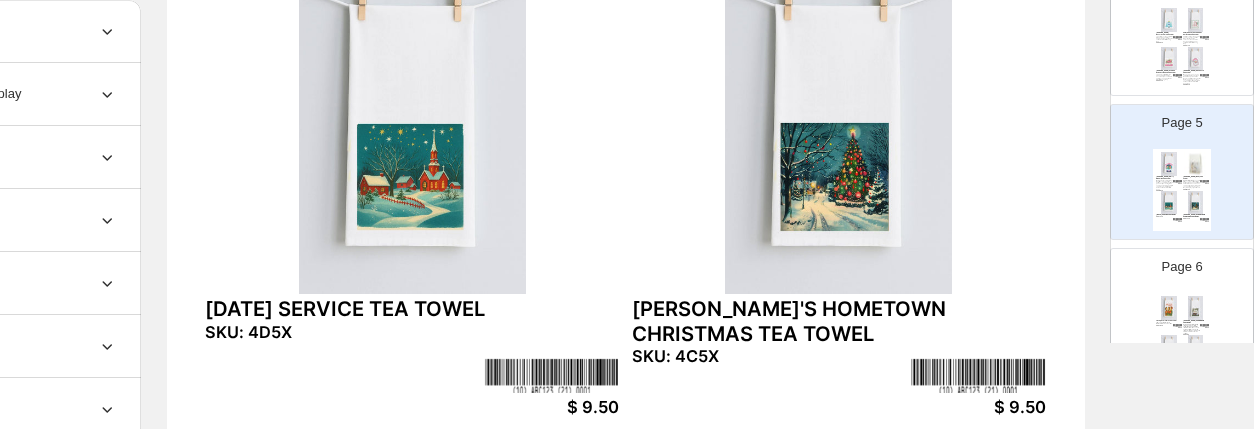 scroll, scrollTop: 573, scrollLeft: 0, axis: vertical 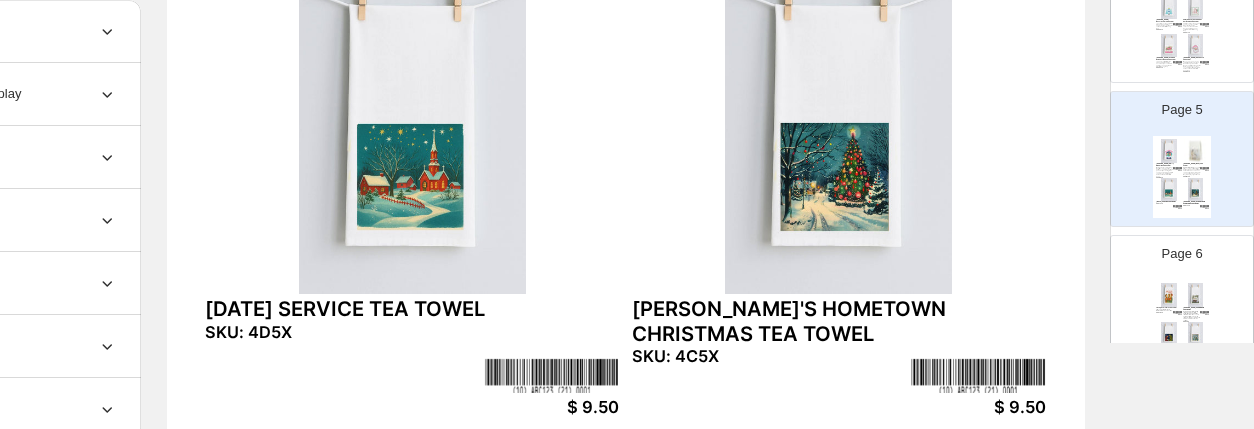 click on "vintage carolers tea towel VINTAGE CHRISTMAS MEMORIES OF CAROLING SKU:  4B5X $ 9.50 [PERSON_NAME] CAME DOWN TEA TOWEL BABY [PERSON_NAME] IS THE FOCUS OF THIS PAINTING EXPRESSING THE BELIEF THAT LOVE CAME DOWN TO EARTH. THE ART IS FEATURED ON OUR FLOUR SACK TEA TOWEL. SKU:  EI5X $ 9.50 [PERSON_NAME] NAVY MANGER TEA TOWEL WE LOVE THE DARK NAVY SKY IN THE BACKGROUND OF THE ARTIST'S DEPICTION OF THE MANGER FOR OUR TEA TOWEL. SKU:  EH5X $ 9.50 [PERSON_NAME] O HOLY NIGHT TEA TOWEL THE SWEET AND SIMPLE NATIVITY ART WILL BE AN IMPORTANT PIECE OF YOUR CHRISTMAS DECOR ON OUR FLOUR SACK TEA TOWEL SKU:  EG5X $ 9.50" at bounding box center (1182, 321) 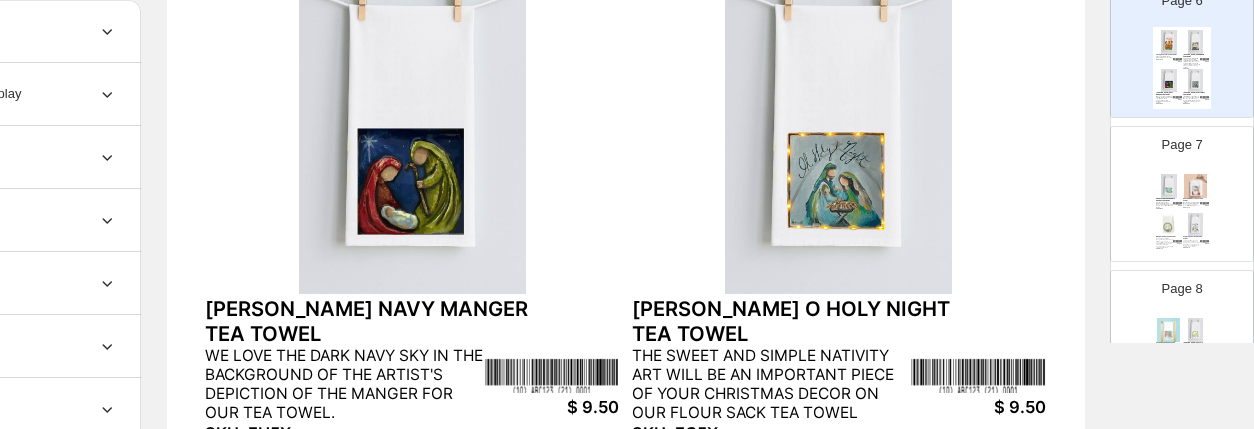 scroll, scrollTop: 854, scrollLeft: 0, axis: vertical 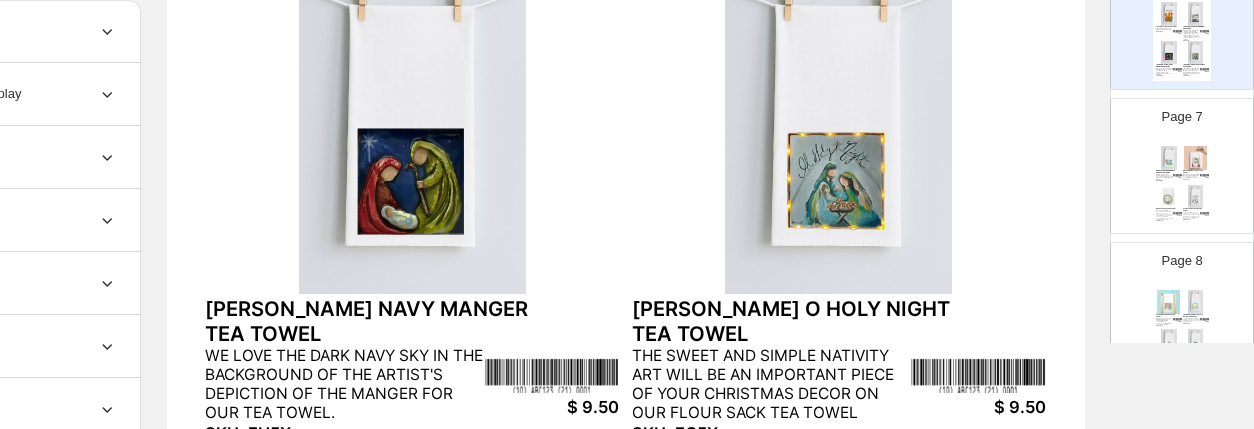 click at bounding box center [1196, 197] 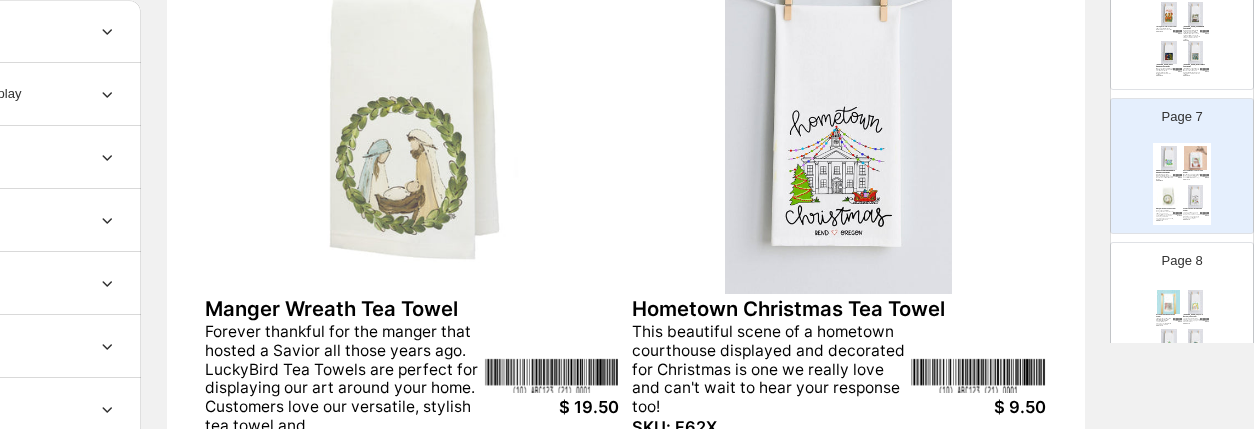 click at bounding box center [1196, 302] 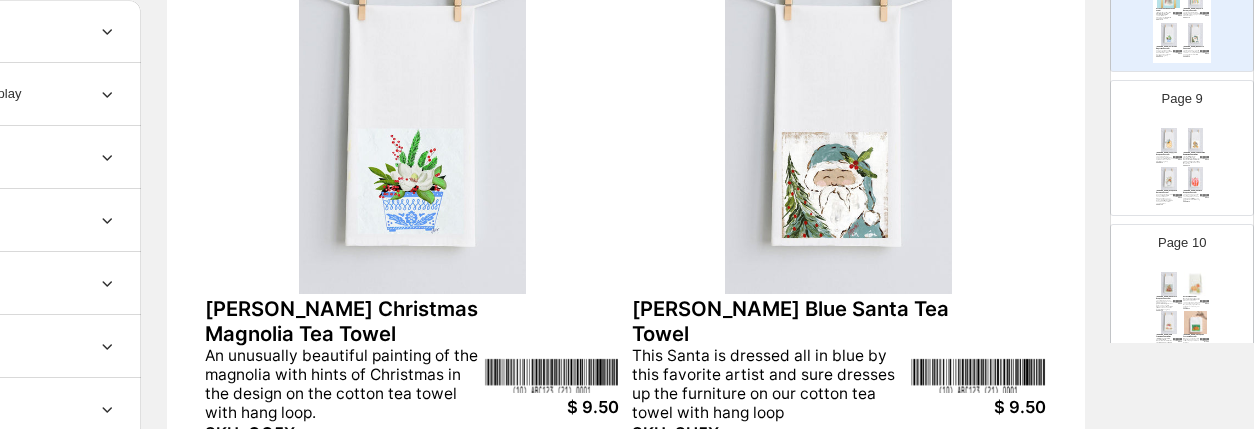 scroll, scrollTop: 1213, scrollLeft: 0, axis: vertical 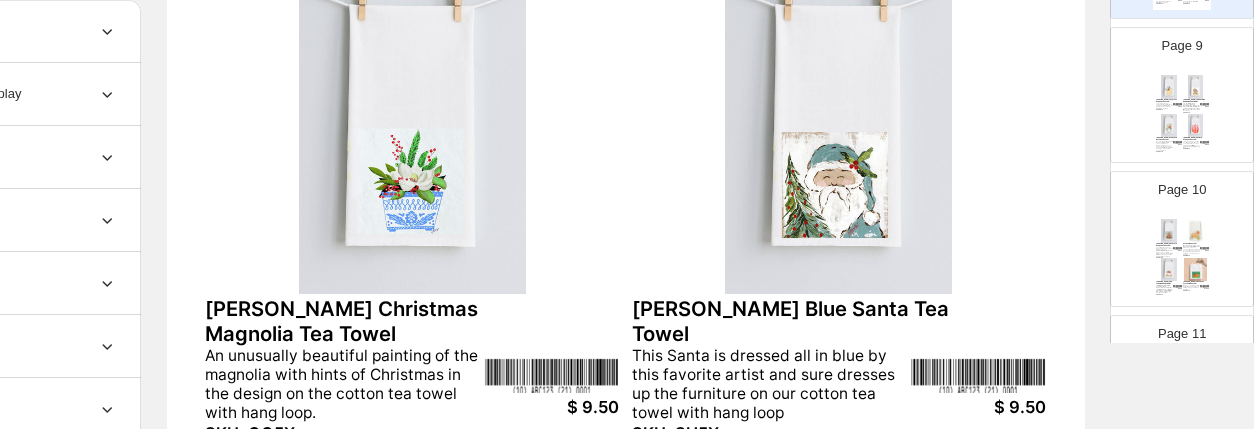 click at bounding box center [1196, 87] 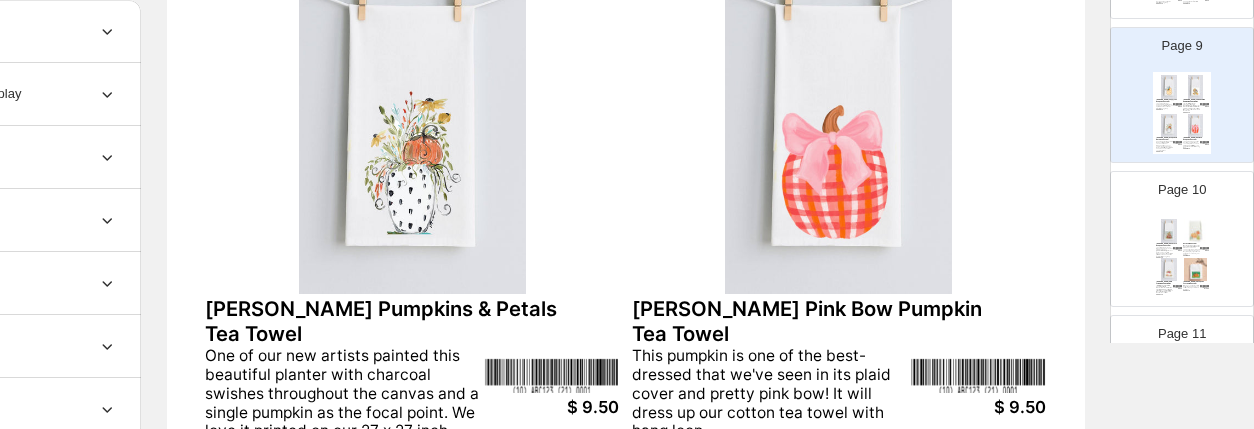 click at bounding box center [1196, 270] 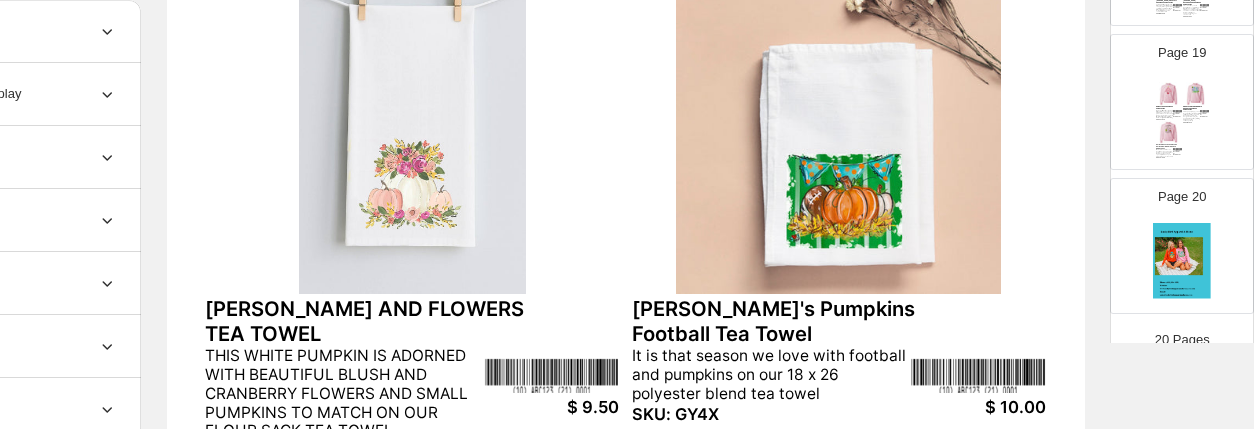 scroll, scrollTop: 2647, scrollLeft: 0, axis: vertical 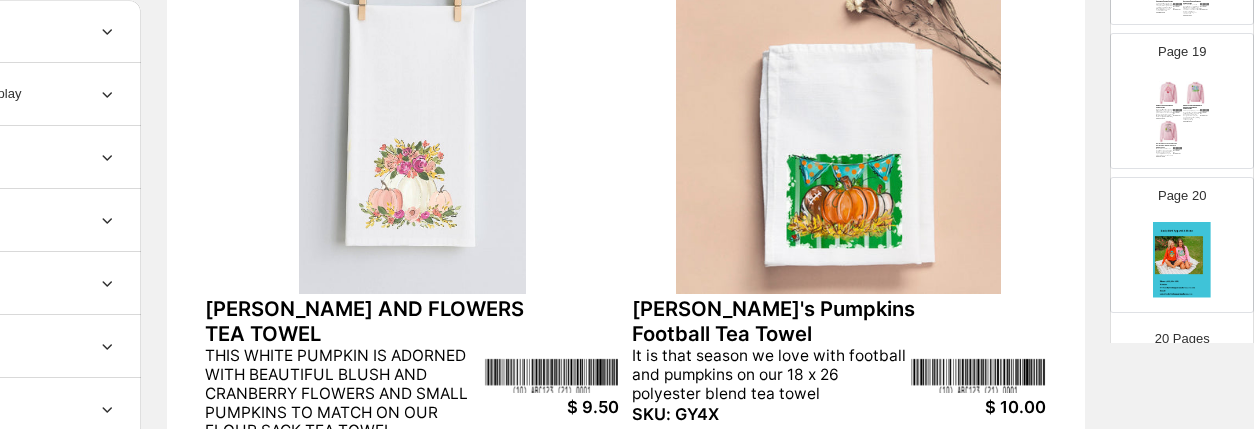 click at bounding box center (1182, 263) 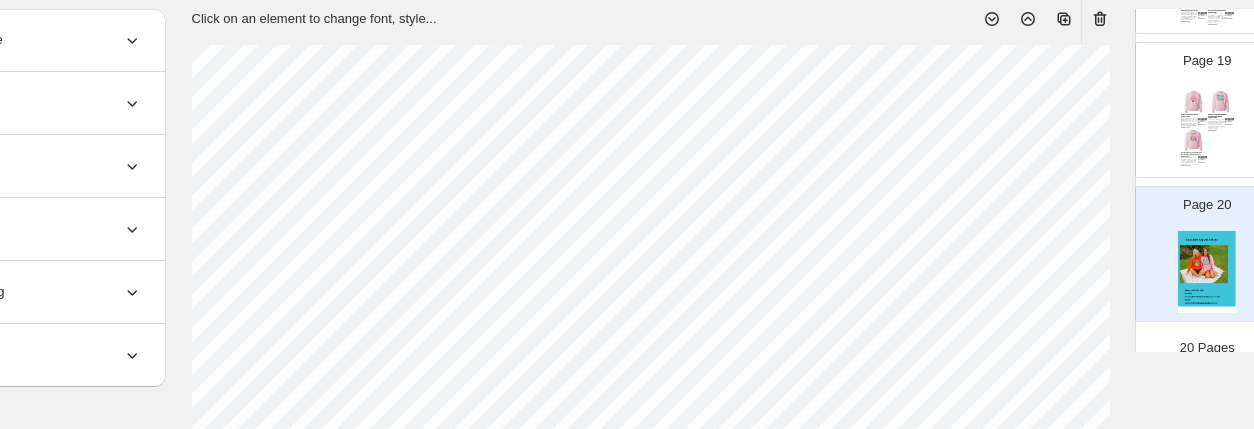 scroll, scrollTop: 116, scrollLeft: 162, axis: both 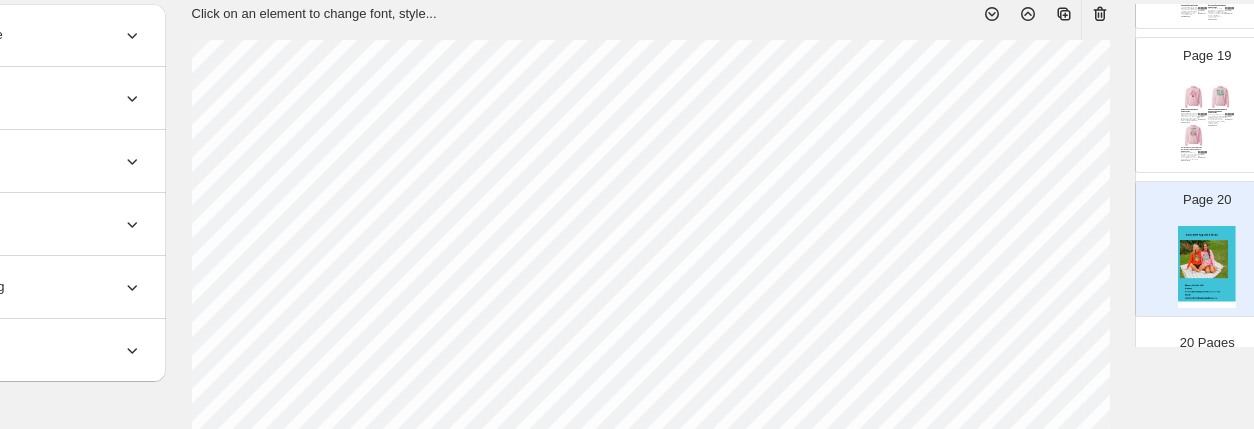 click on "GRINCH TREE CREW NECK SWEATSHIRT Spread a little holiday wisdom with our Grinch Tree sweatshirt. Printed on a vibrant classic pink crew neck sweatshirt, this design features a playful illustration of the Grinch with a whimsical [PERSON_NAME]... SKU:  3O5UCP $24.00 S-XL
$26.00 2XL MERRY CHRISTMAS DOODLE PREPPY CREW NECK SWEATSHIRT Add a pop of preppy cheer to your holiday wardrobe with our Merry Christmas Doodle tee! This fun and festive design features playful, hand-drawn holiday lettering in bright, cheerful colorsâperfectly ... SKU:  3M5UCP $24.00 S-XL
$26.00 2XL Christmas Local "Hometown Christmas" Pink Crewneck Sweatshirt Hometown Christmas is a favorite design and now it features a sequin Christmas tree to make it even more special printed on a pale pink crew neck sweatshirt.
SKU:  F62UPK $24.00 S-XL
$26.00 2XL" at bounding box center [1207, 123] 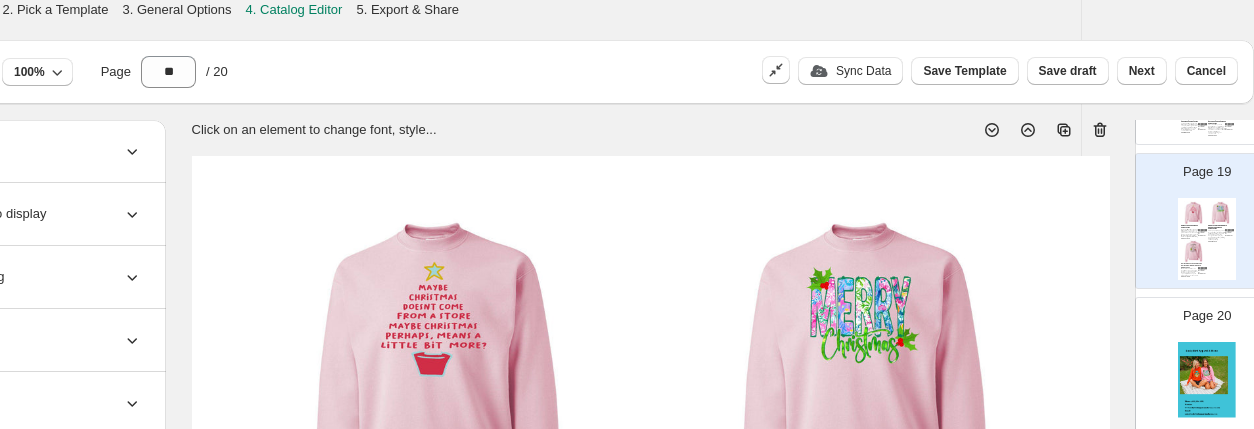 scroll, scrollTop: 0, scrollLeft: 187, axis: horizontal 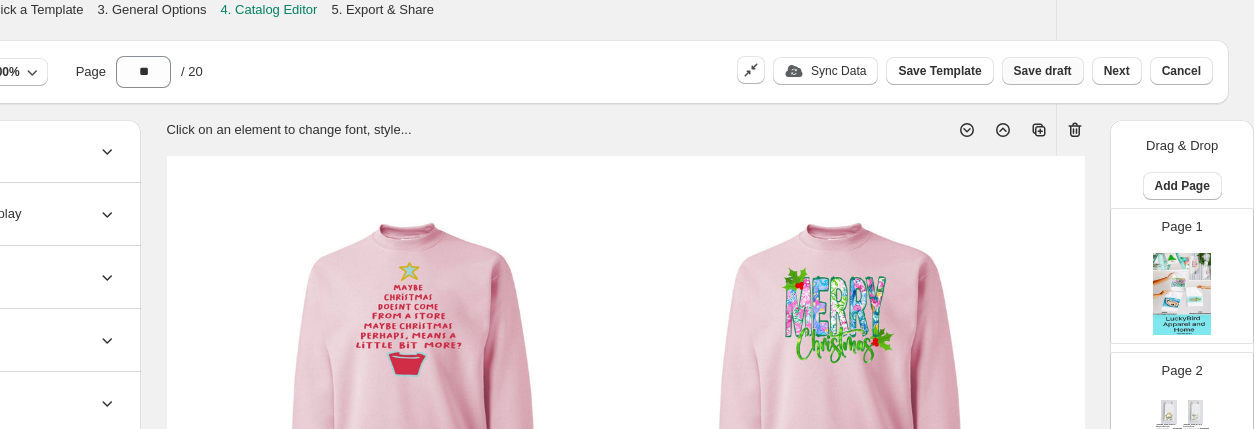 click on "Save draft" at bounding box center (1043, 71) 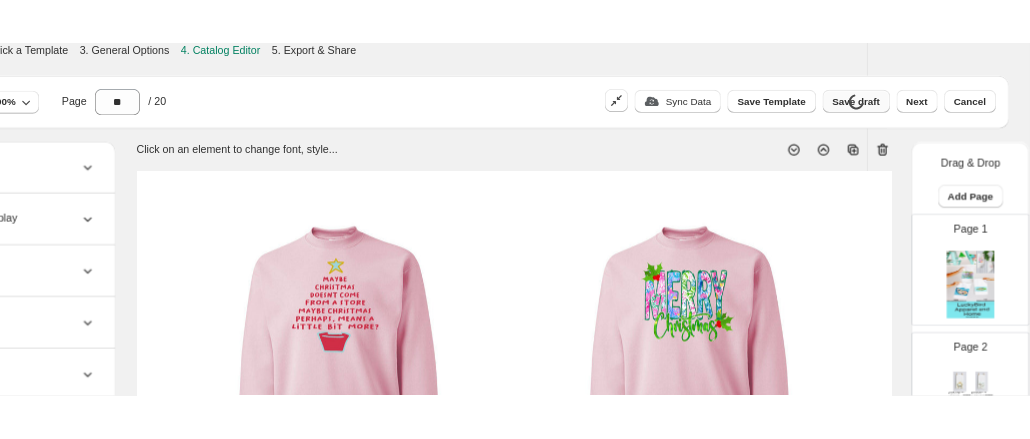 scroll, scrollTop: 0, scrollLeft: 0, axis: both 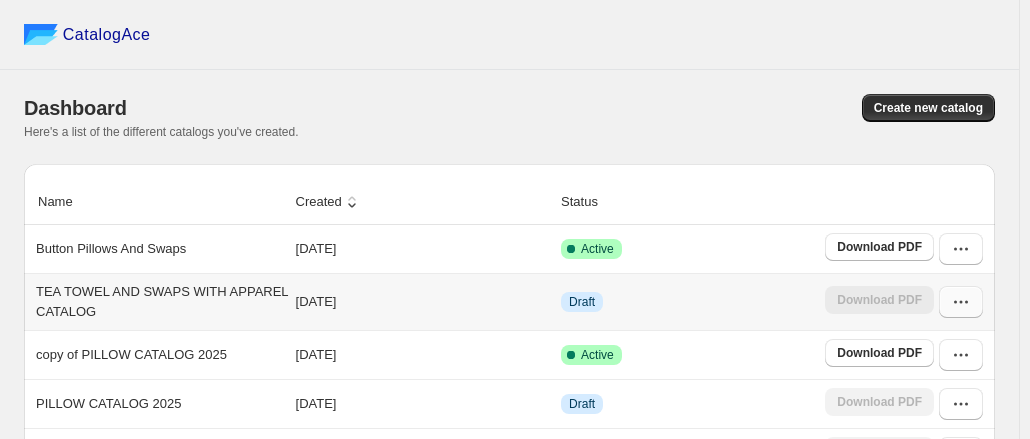 click 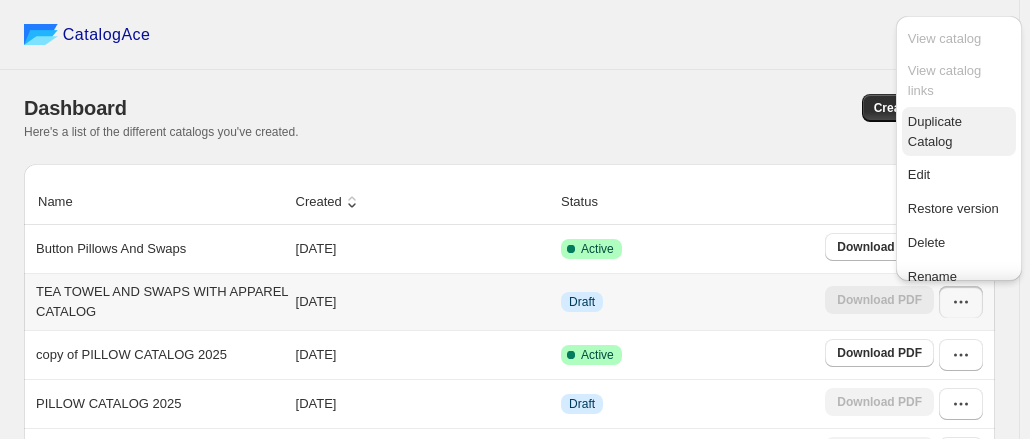 click on "Duplicate Catalog" at bounding box center (935, 131) 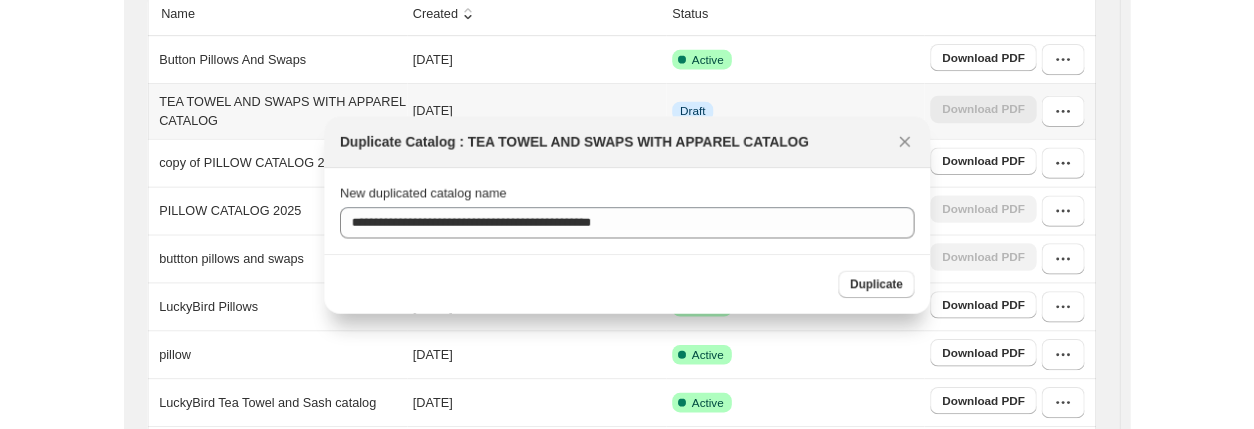 scroll, scrollTop: 0, scrollLeft: 0, axis: both 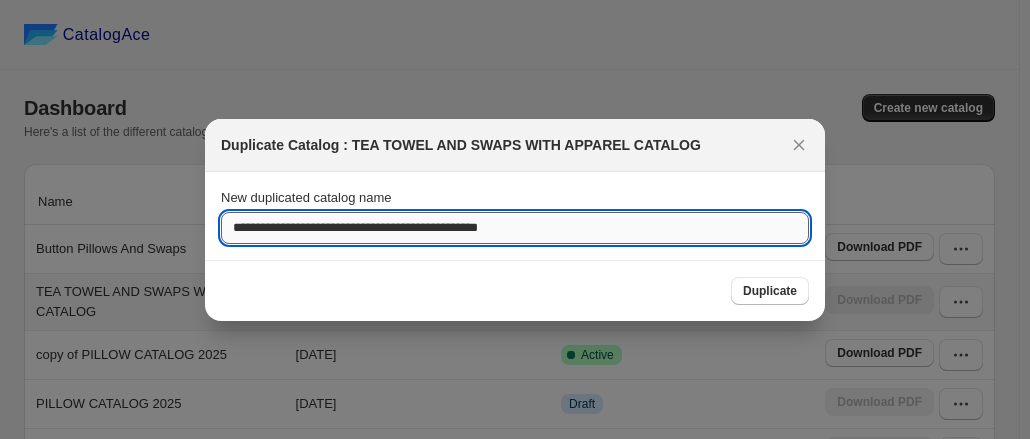 click on "**********" at bounding box center [515, 228] 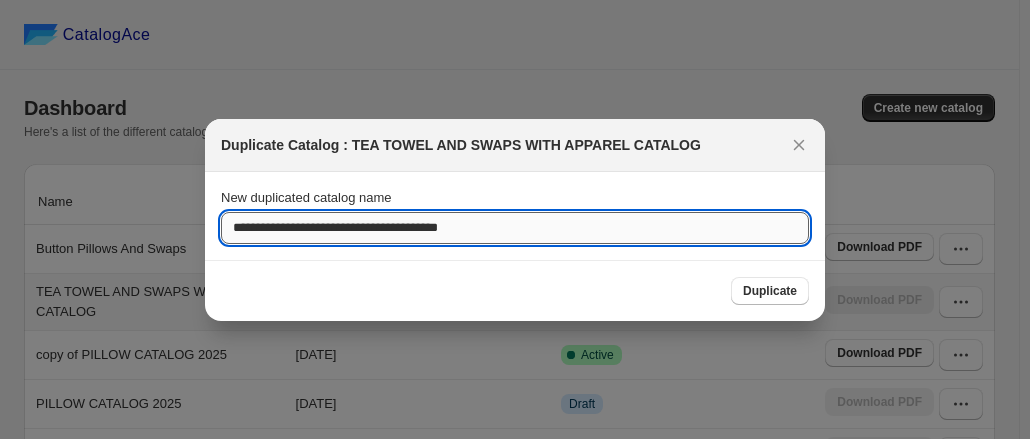 click on "**********" at bounding box center [515, 228] 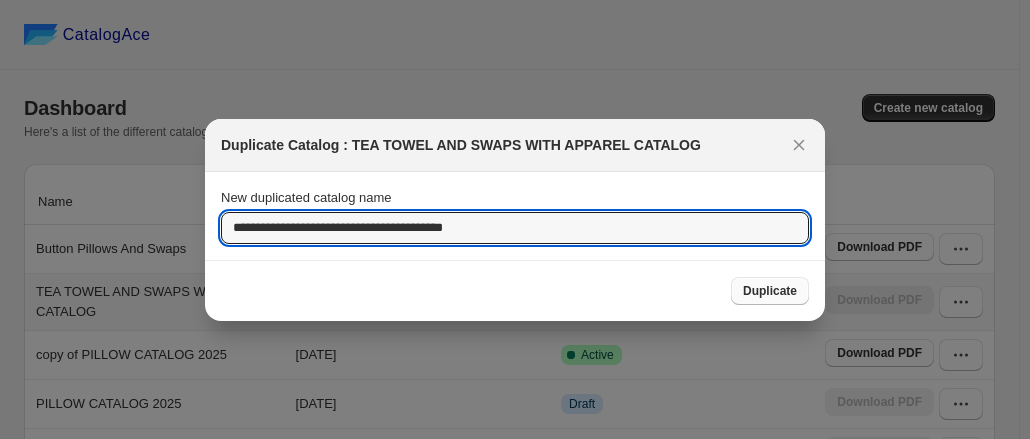 type on "**********" 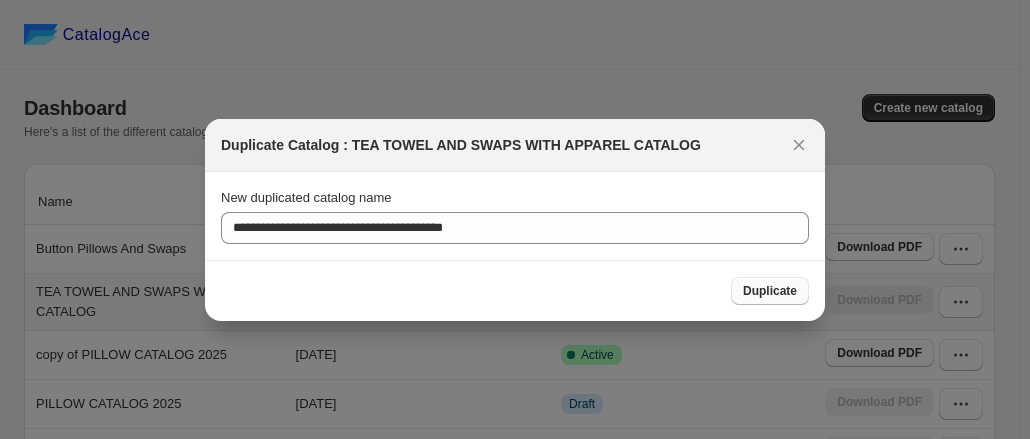 click on "Duplicate" at bounding box center (770, 291) 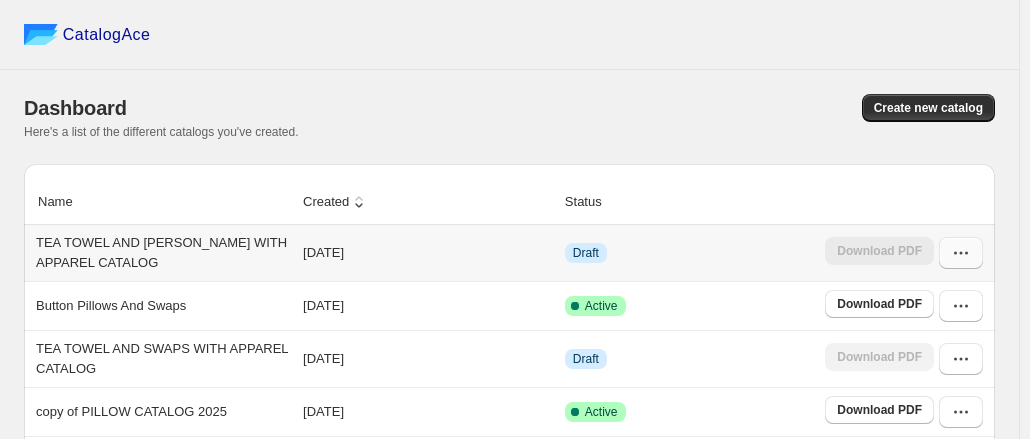 drag, startPoint x: 964, startPoint y: 257, endPoint x: 974, endPoint y: 255, distance: 10.198039 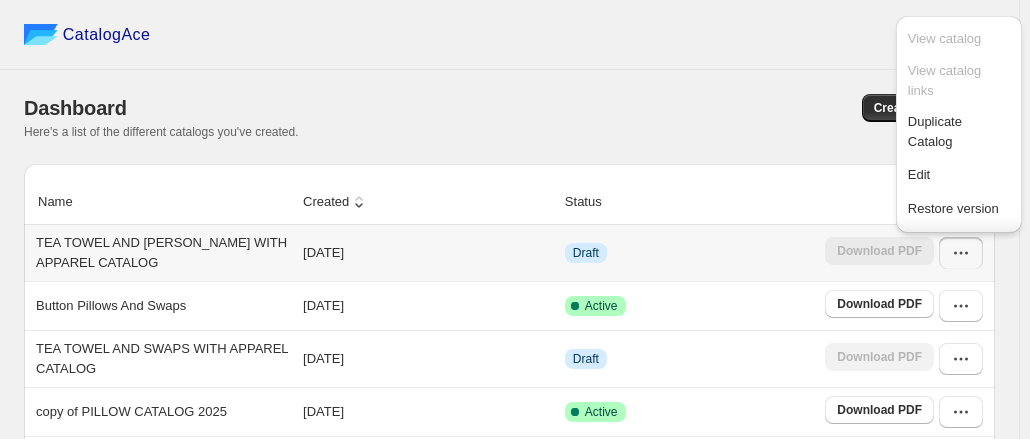 click 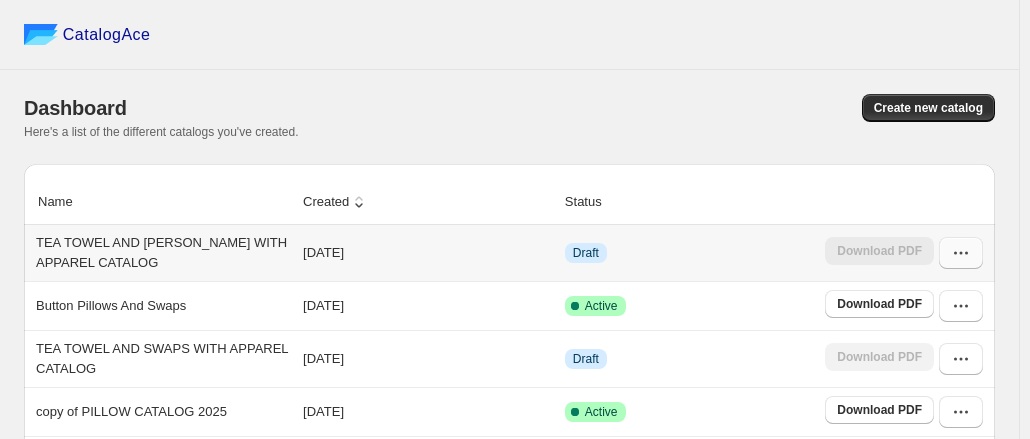 click 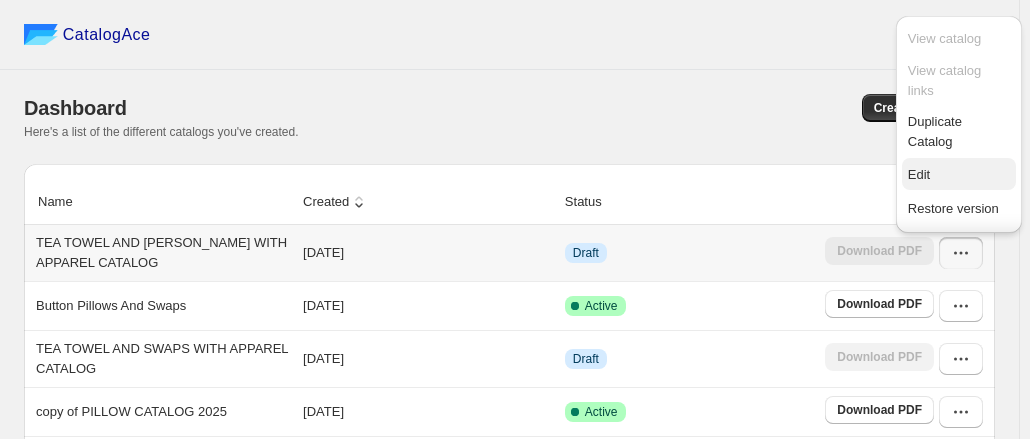 click on "Edit" at bounding box center (959, 175) 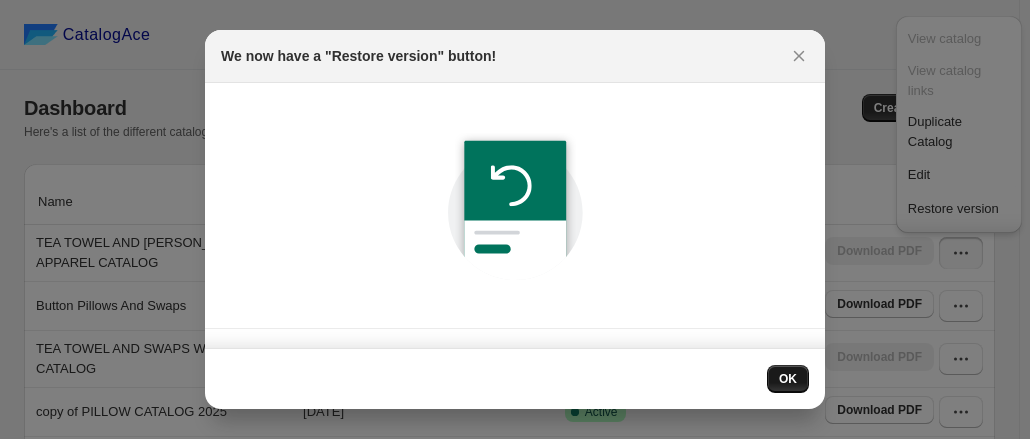 click on "OK" at bounding box center (788, 379) 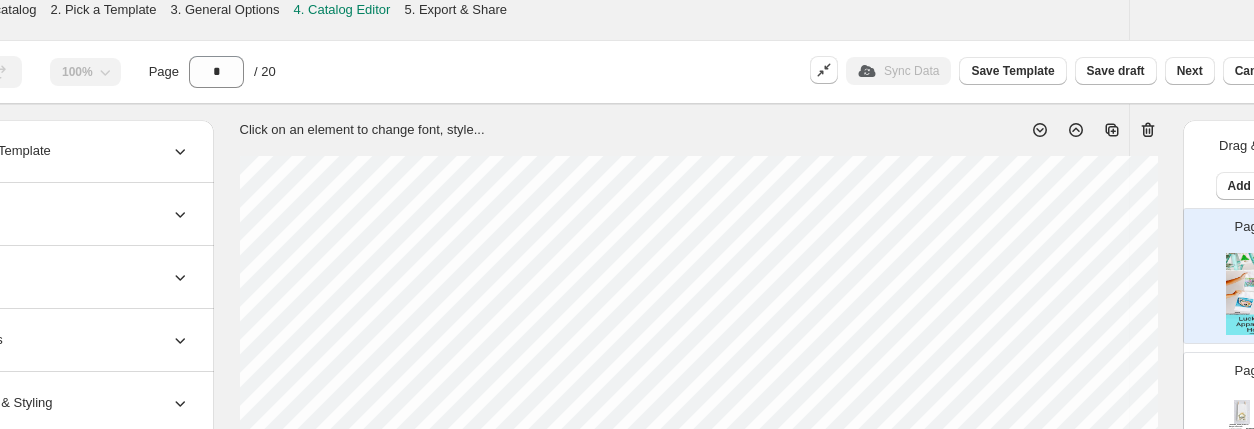 scroll, scrollTop: 0, scrollLeft: 187, axis: horizontal 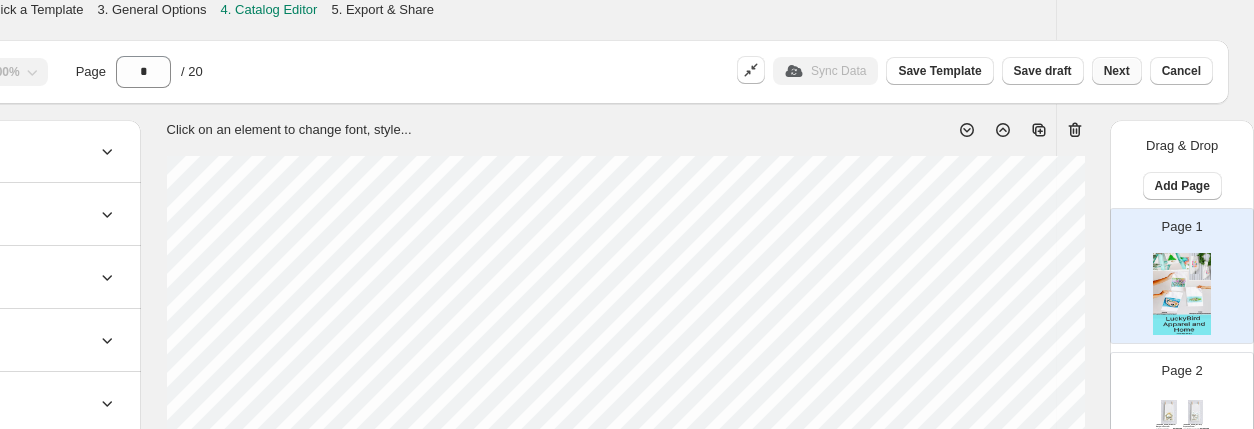 click on "Next" at bounding box center (1117, 71) 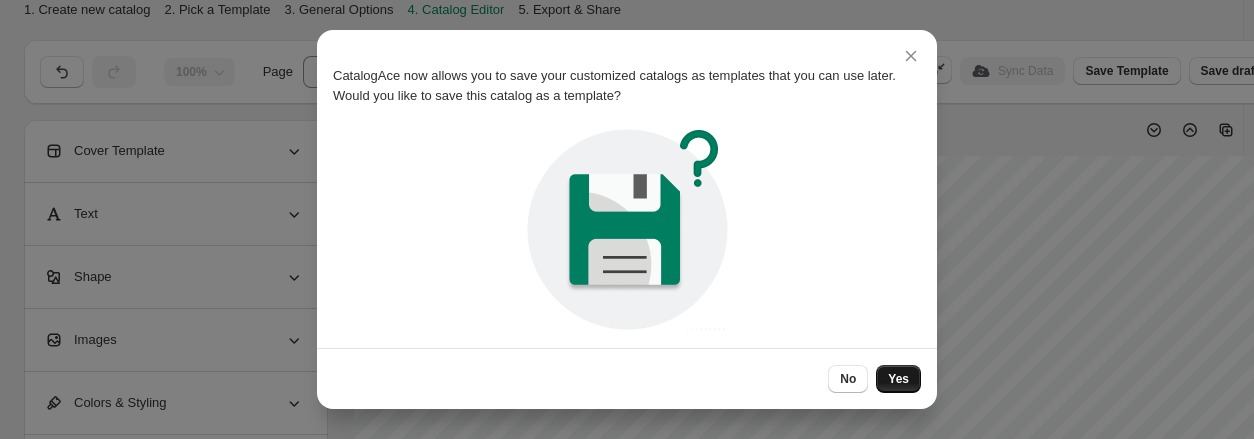click on "Yes" at bounding box center [898, 379] 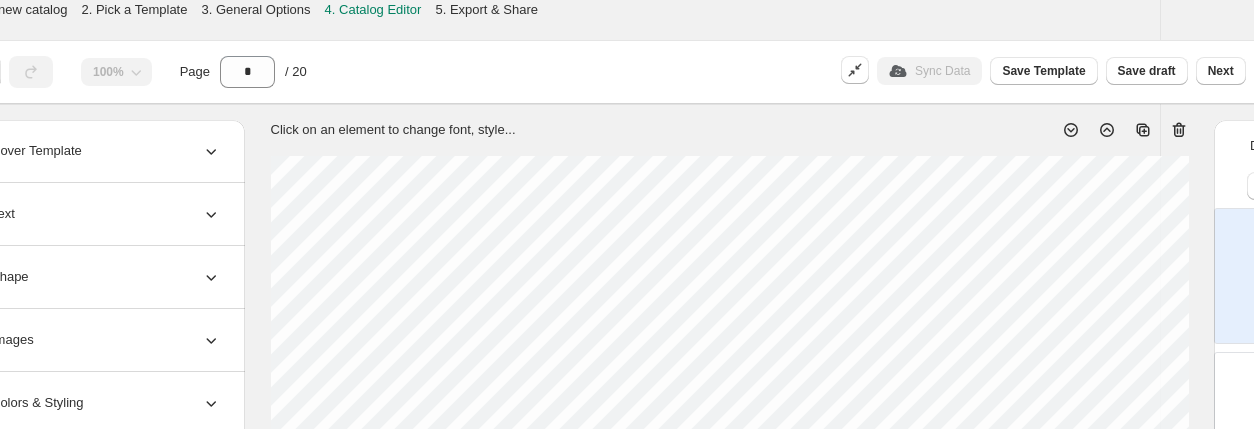 scroll, scrollTop: 0, scrollLeft: 187, axis: horizontal 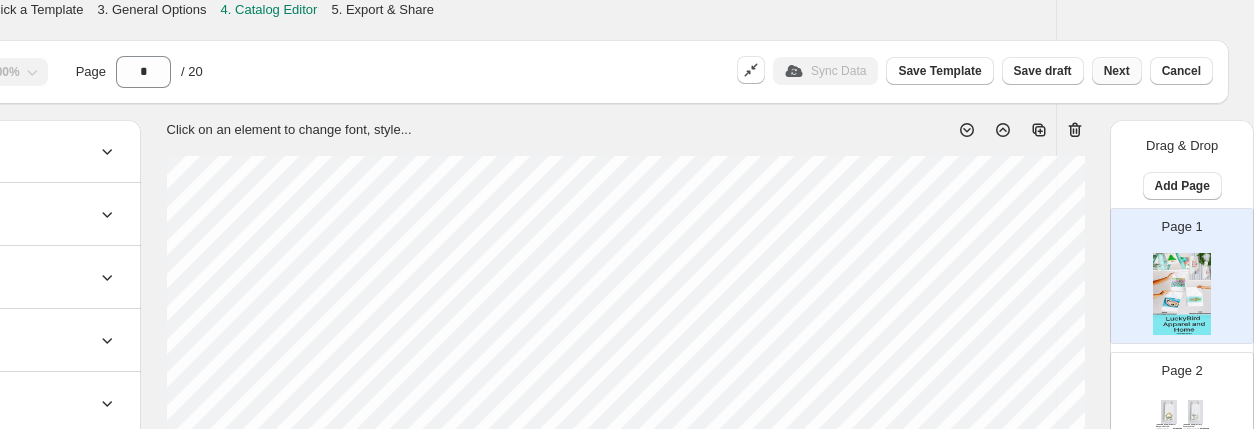 click on "Next" at bounding box center (1117, 71) 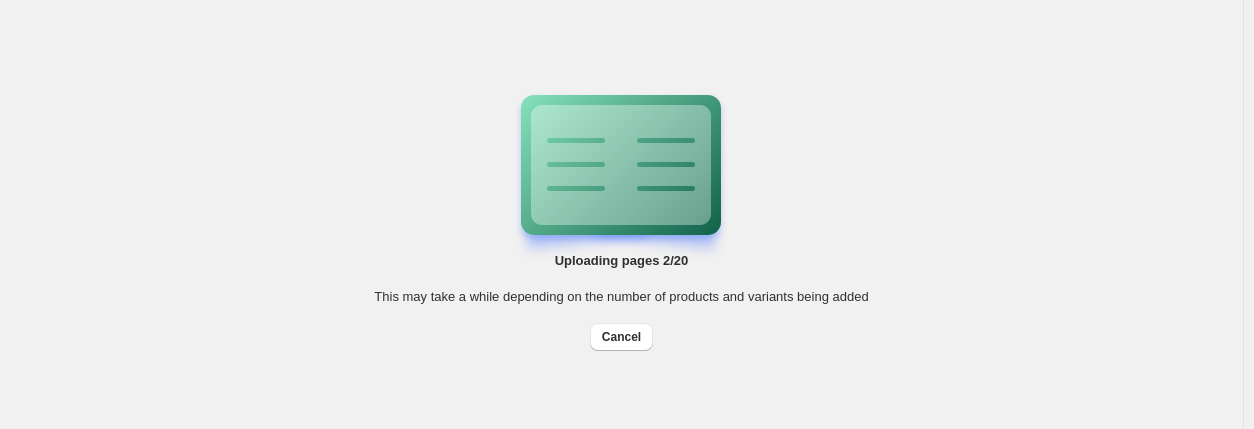 scroll, scrollTop: 0, scrollLeft: 0, axis: both 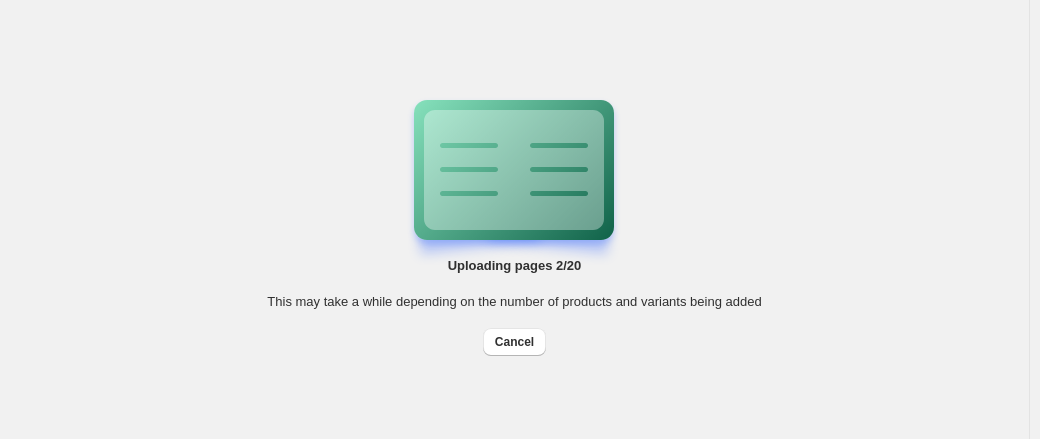 click on "Uploading pages 2/20 This may take a while depending on the number of products and variants being added Cancel" at bounding box center (514, 220) 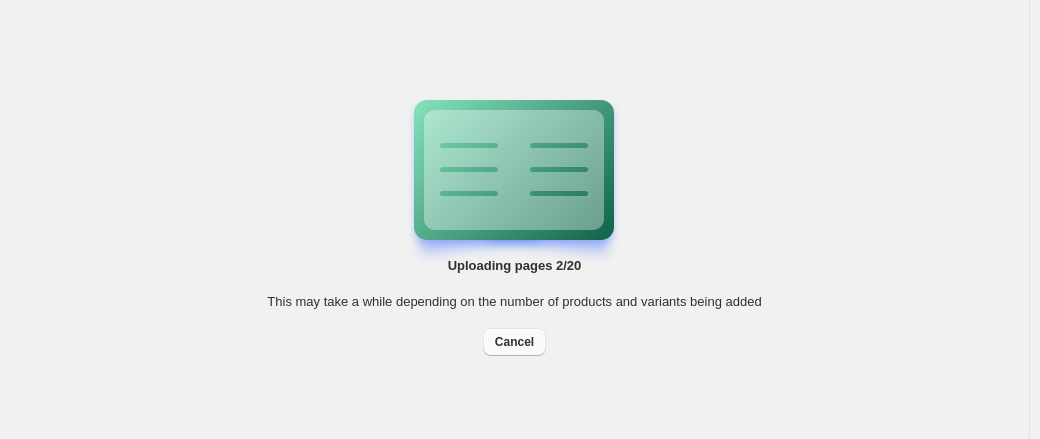 click on "Cancel" at bounding box center (514, 342) 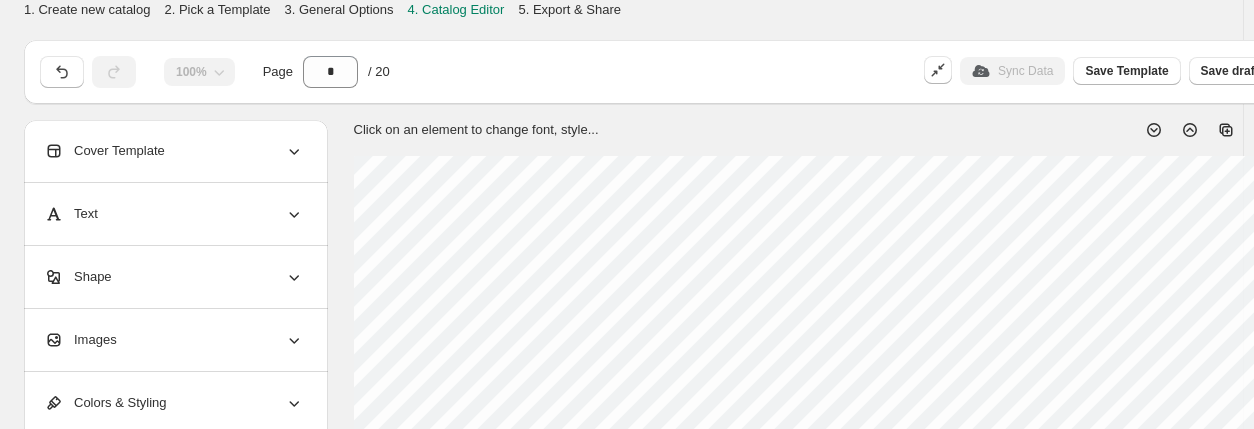 scroll, scrollTop: 0, scrollLeft: 187, axis: horizontal 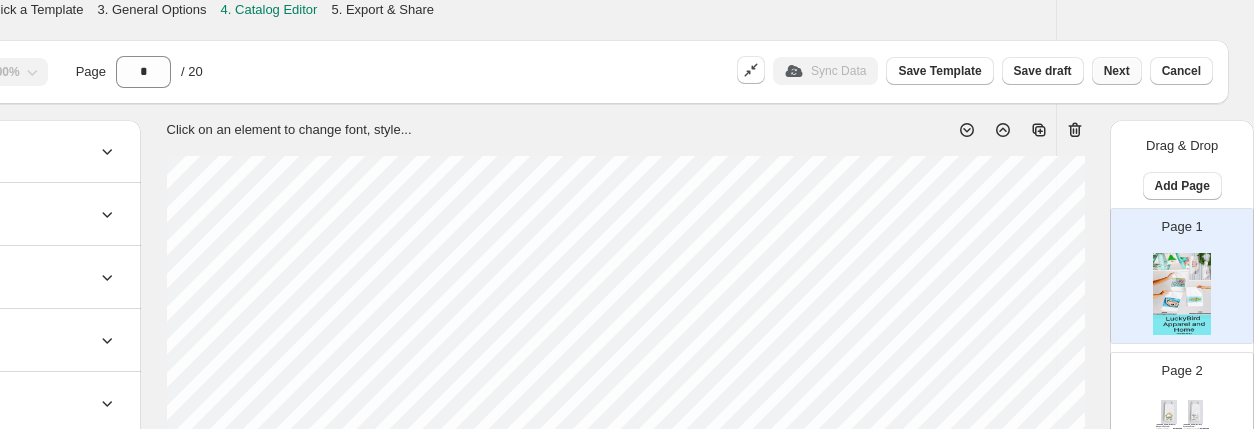 click on "Next" at bounding box center [1117, 71] 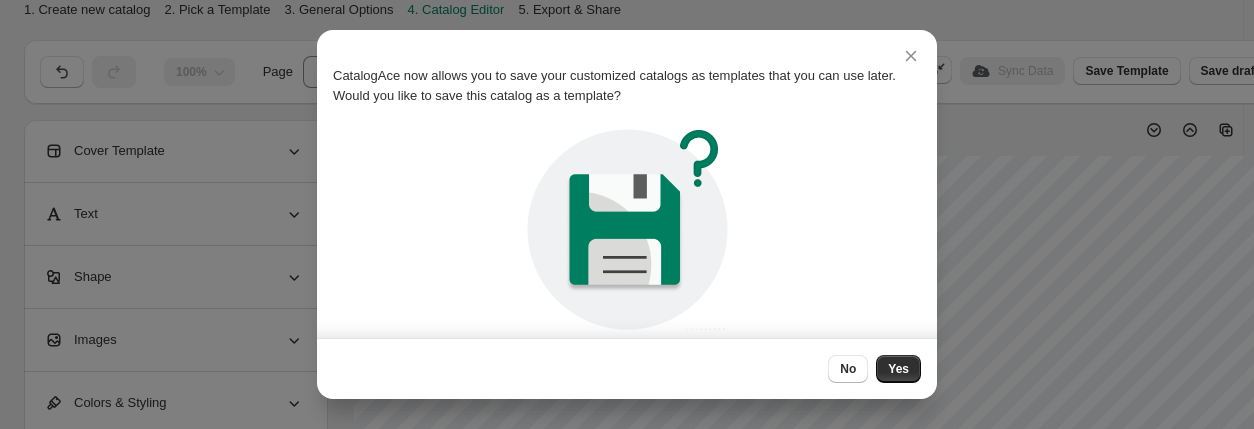 scroll, scrollTop: 0, scrollLeft: 0, axis: both 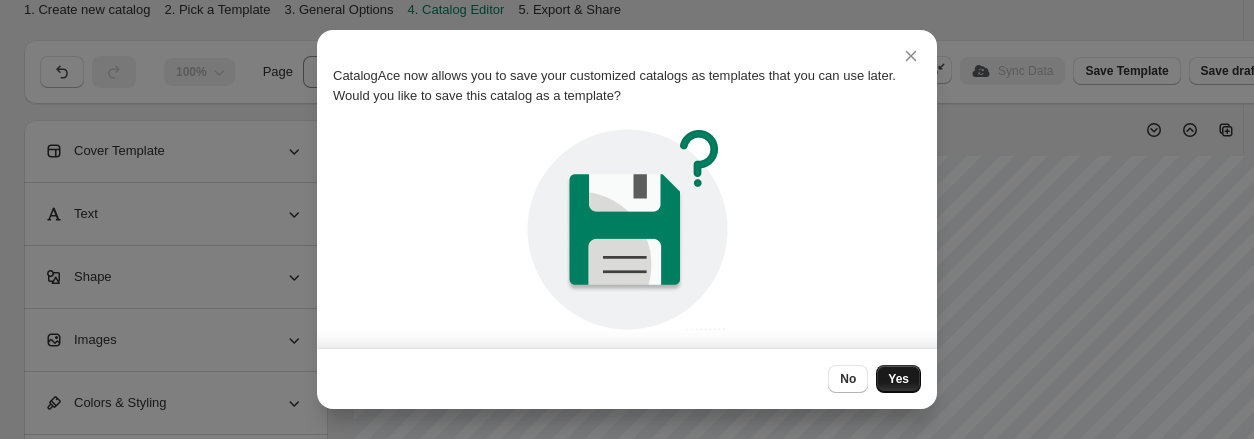 click on "Yes" at bounding box center (898, 379) 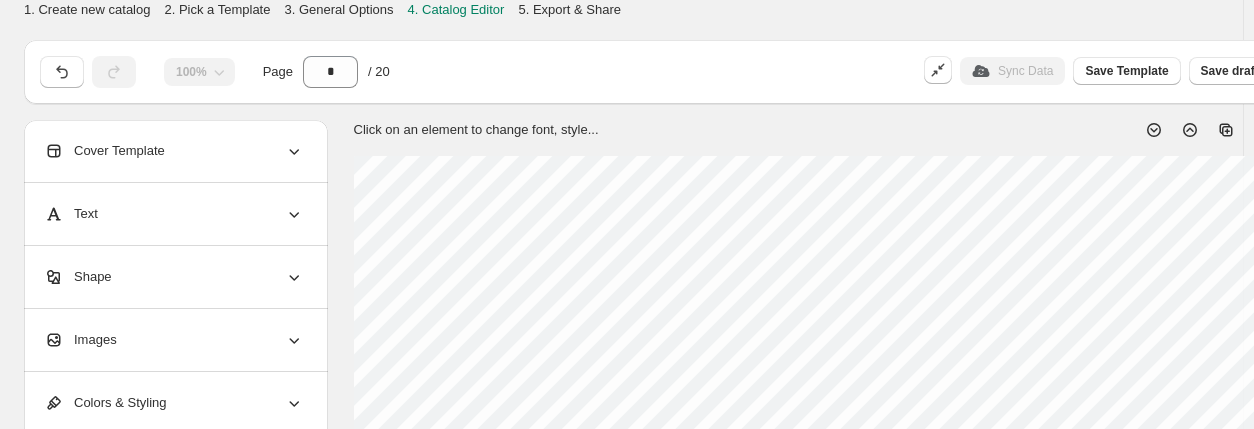 scroll, scrollTop: 0, scrollLeft: 187, axis: horizontal 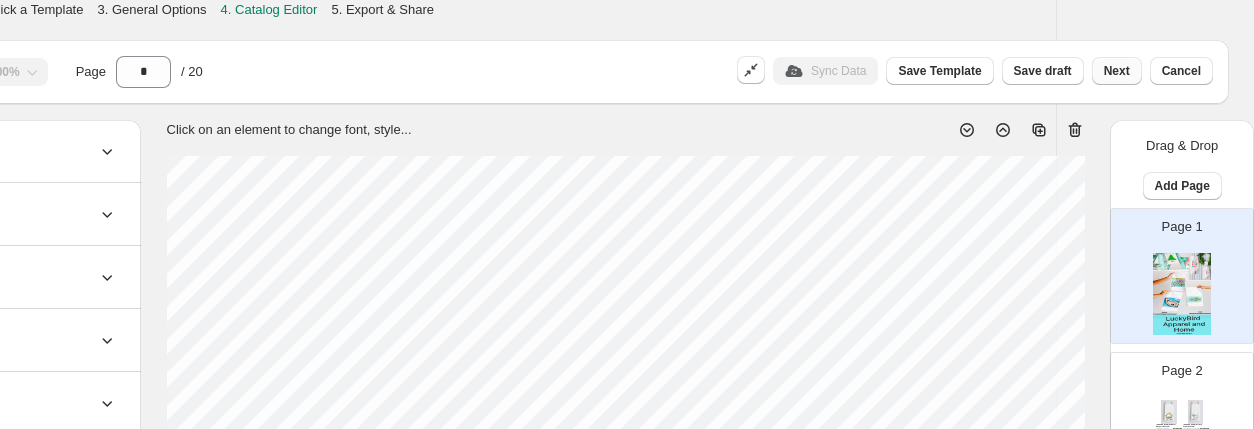 click on "Next" at bounding box center (1117, 71) 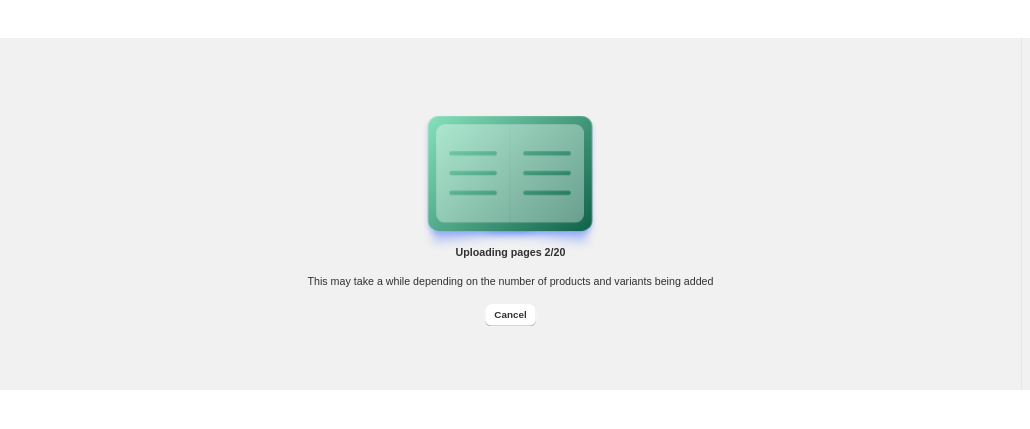 scroll, scrollTop: 0, scrollLeft: 0, axis: both 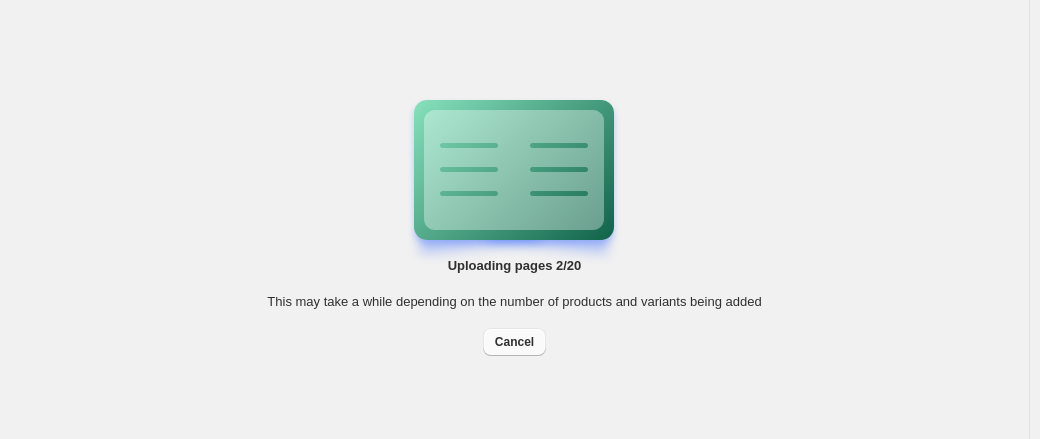 click on "Cancel" at bounding box center (514, 342) 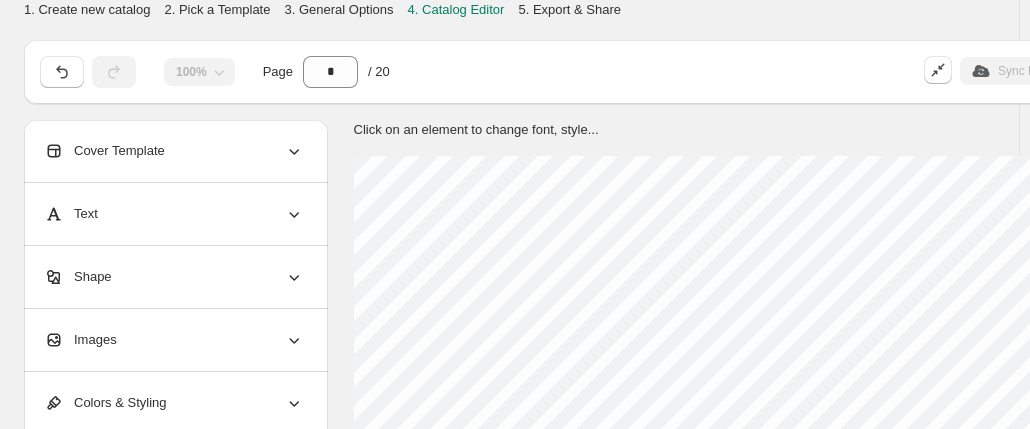click on "1. Create new catalog 2. Pick a Template 3. General Options 4. Catalog Editor 5. Export & Share" at bounding box center (519, 10) 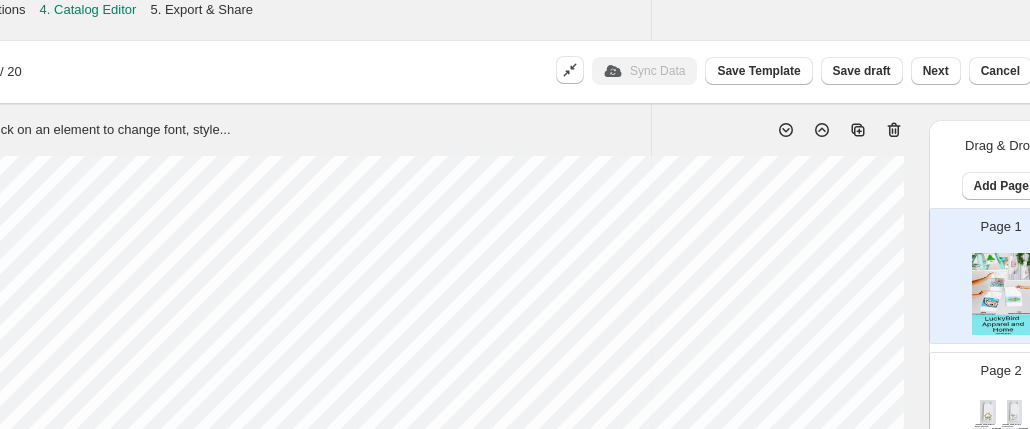 scroll, scrollTop: 0, scrollLeft: 380, axis: horizontal 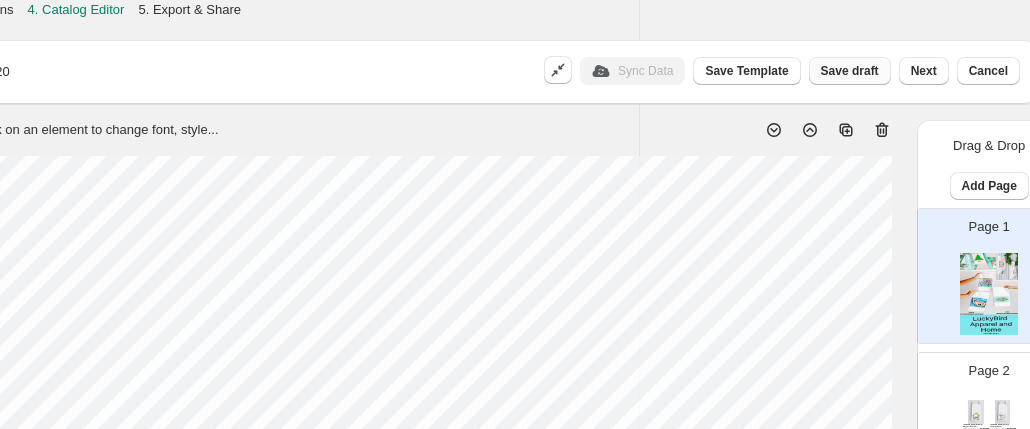 click on "Save draft" at bounding box center (850, 71) 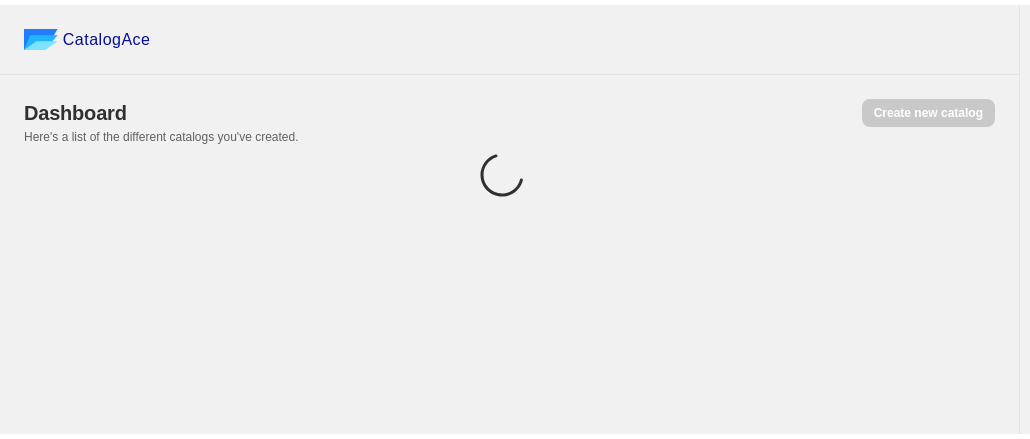 scroll, scrollTop: 0, scrollLeft: 0, axis: both 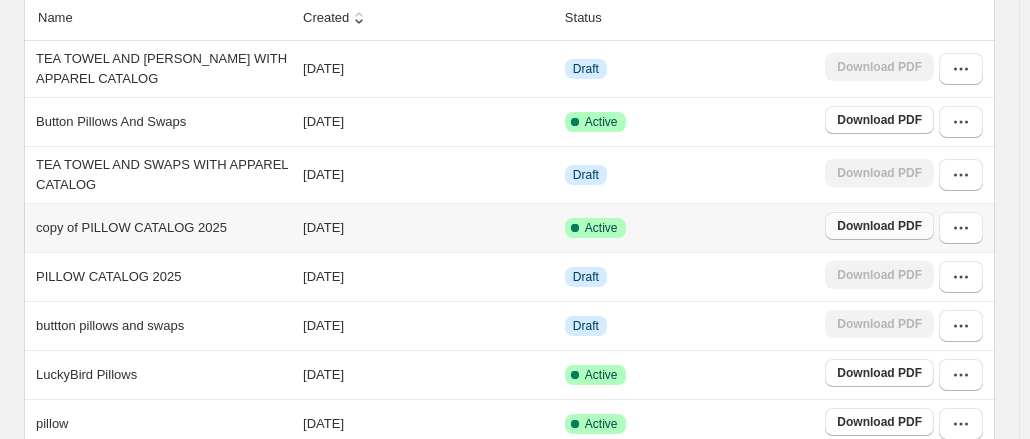 click on "Download PDF" at bounding box center (879, 226) 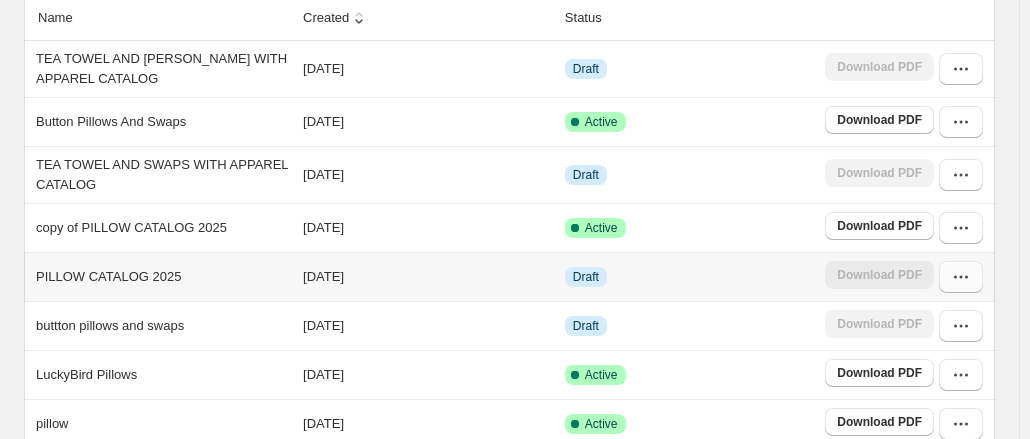 click 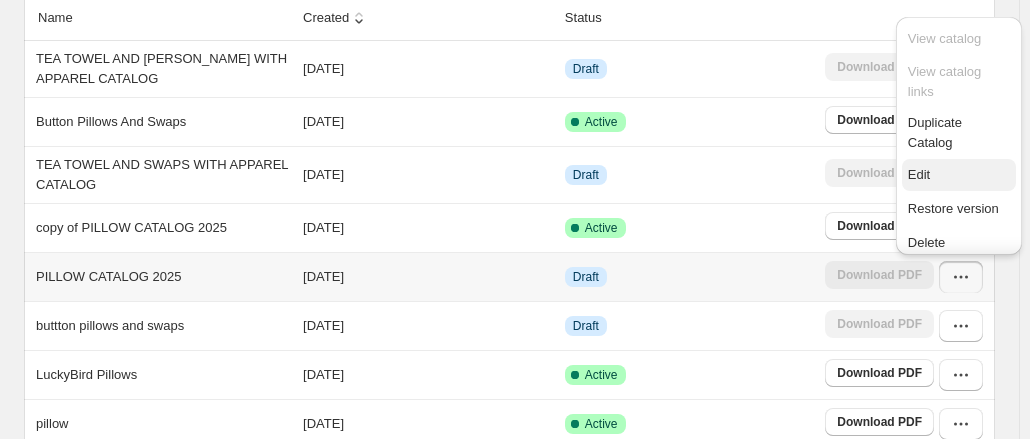 click on "Edit" at bounding box center [919, 174] 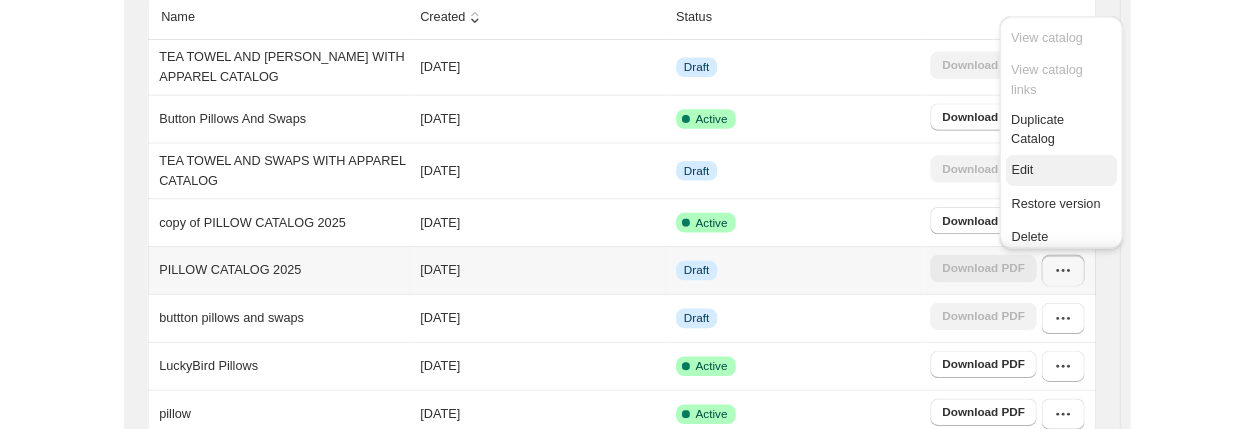 scroll, scrollTop: 0, scrollLeft: 0, axis: both 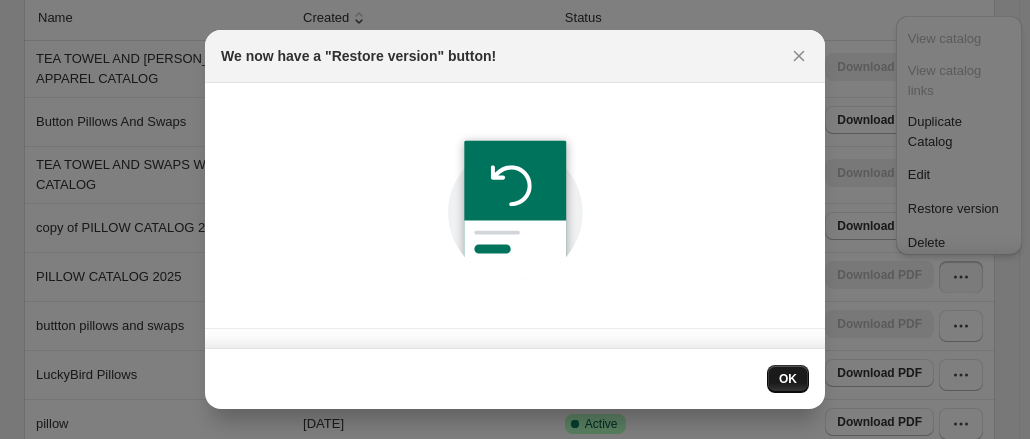 click on "OK" at bounding box center (788, 379) 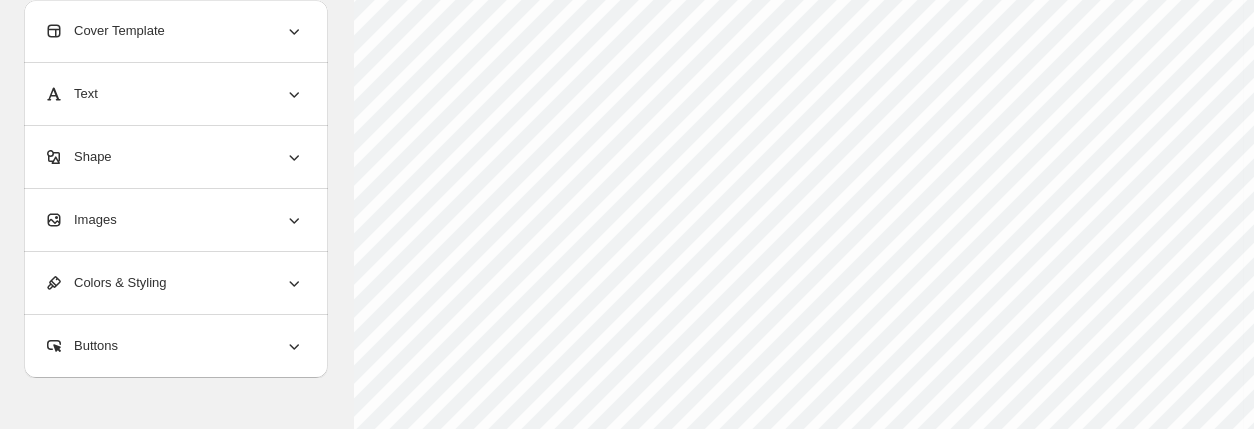 scroll, scrollTop: 369, scrollLeft: 0, axis: vertical 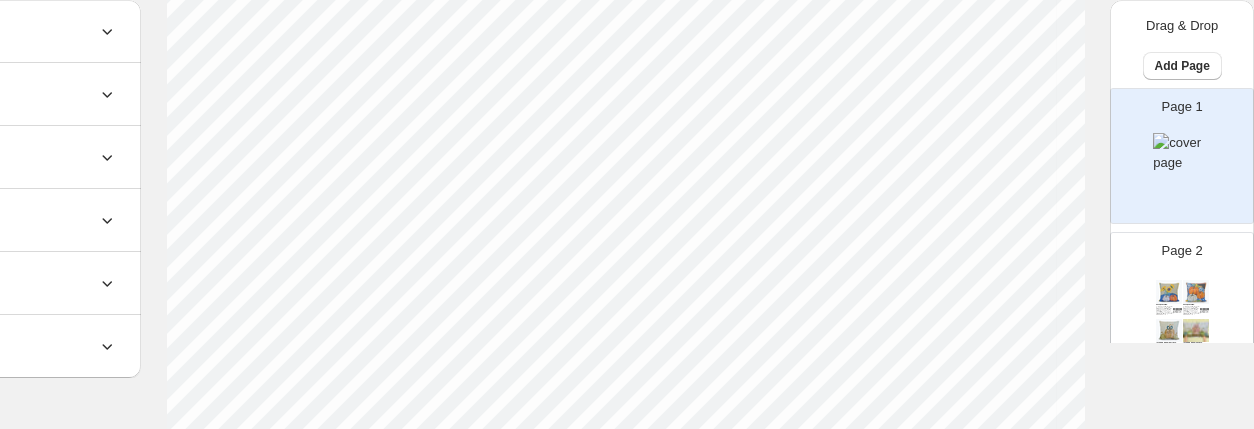 click at bounding box center [1182, 153] 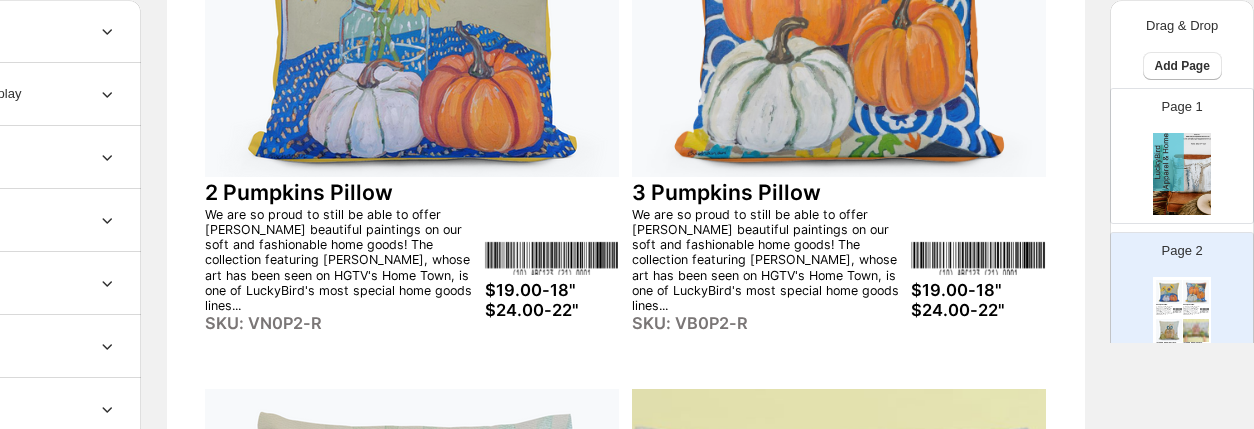 click at bounding box center [1182, 174] 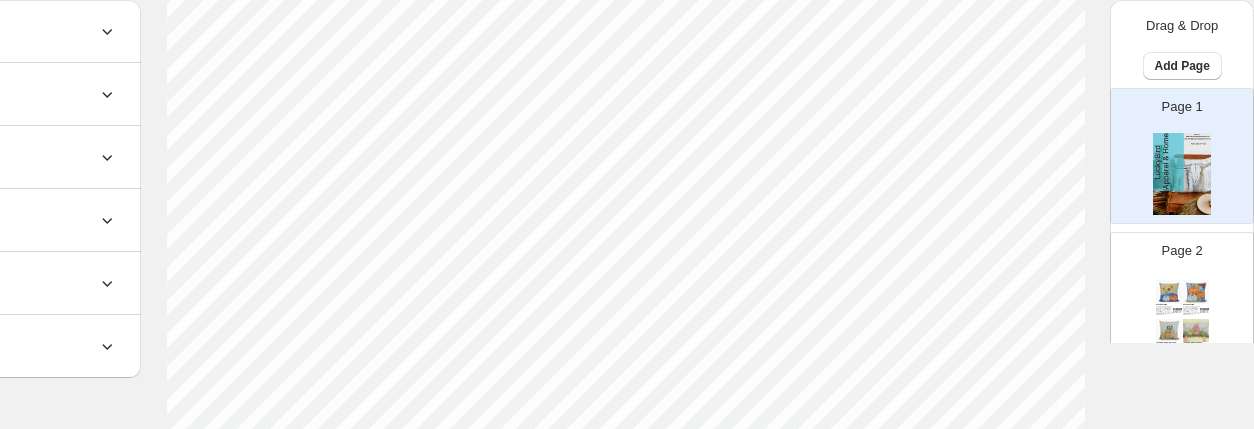 scroll, scrollTop: 369, scrollLeft: 162, axis: both 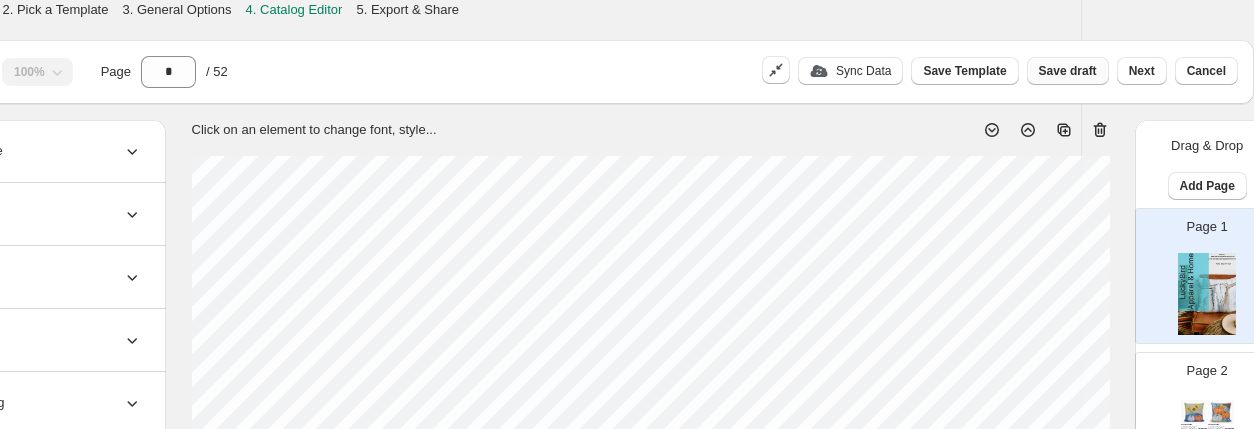 click on "Save draft" at bounding box center (1068, 71) 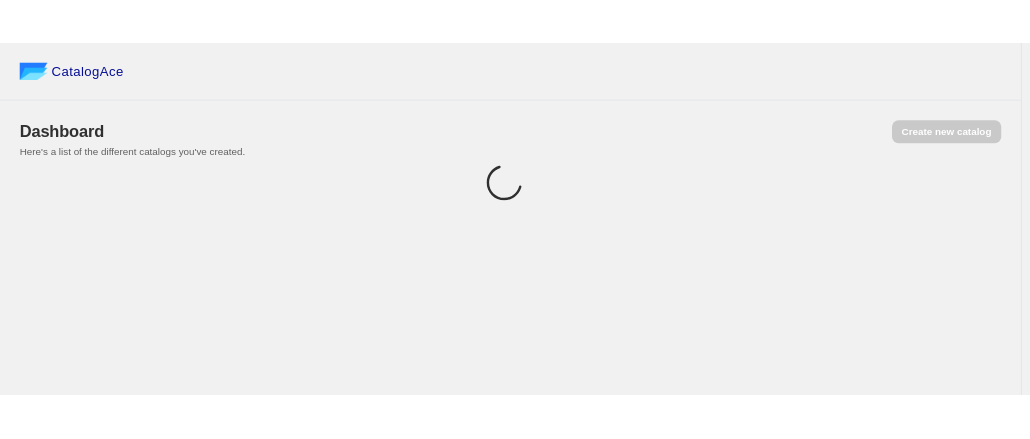scroll, scrollTop: 0, scrollLeft: 0, axis: both 